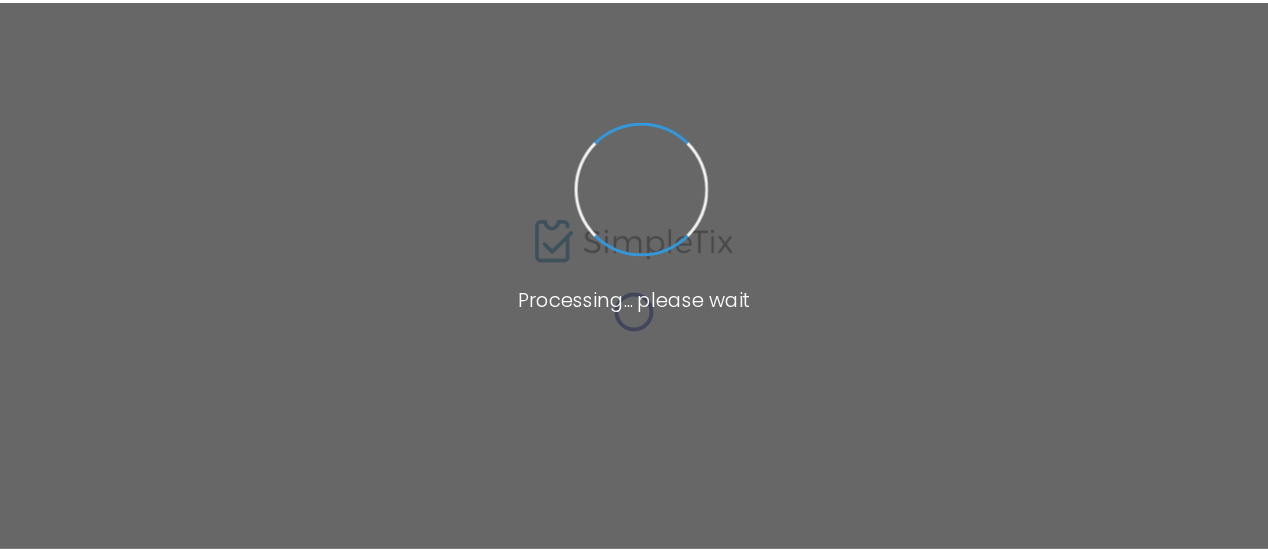 scroll, scrollTop: 0, scrollLeft: 0, axis: both 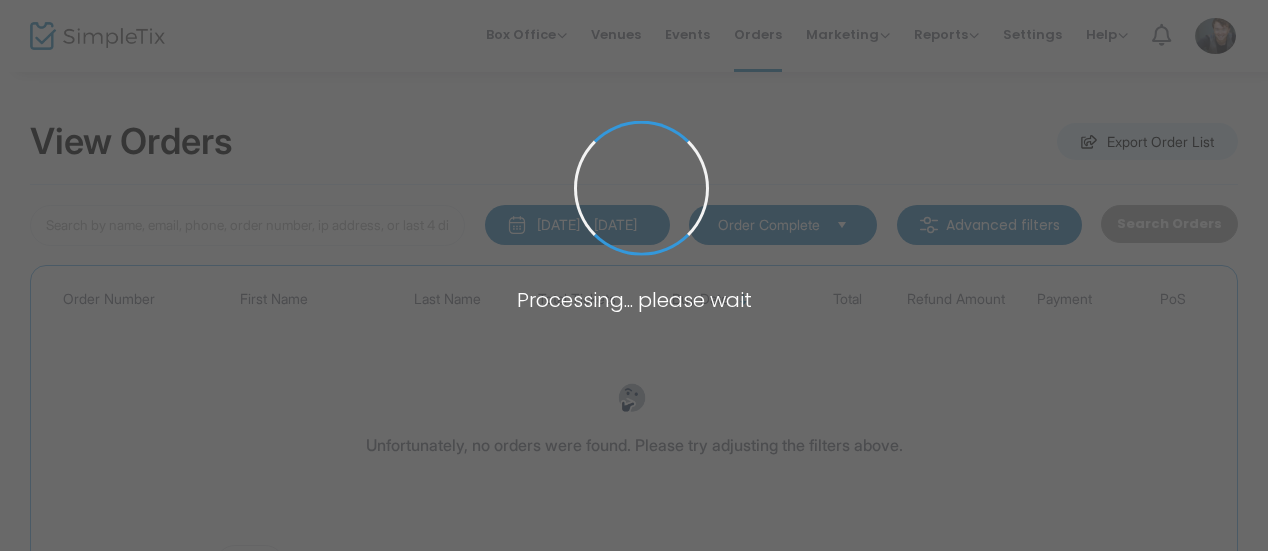 type on "[PHONE]" 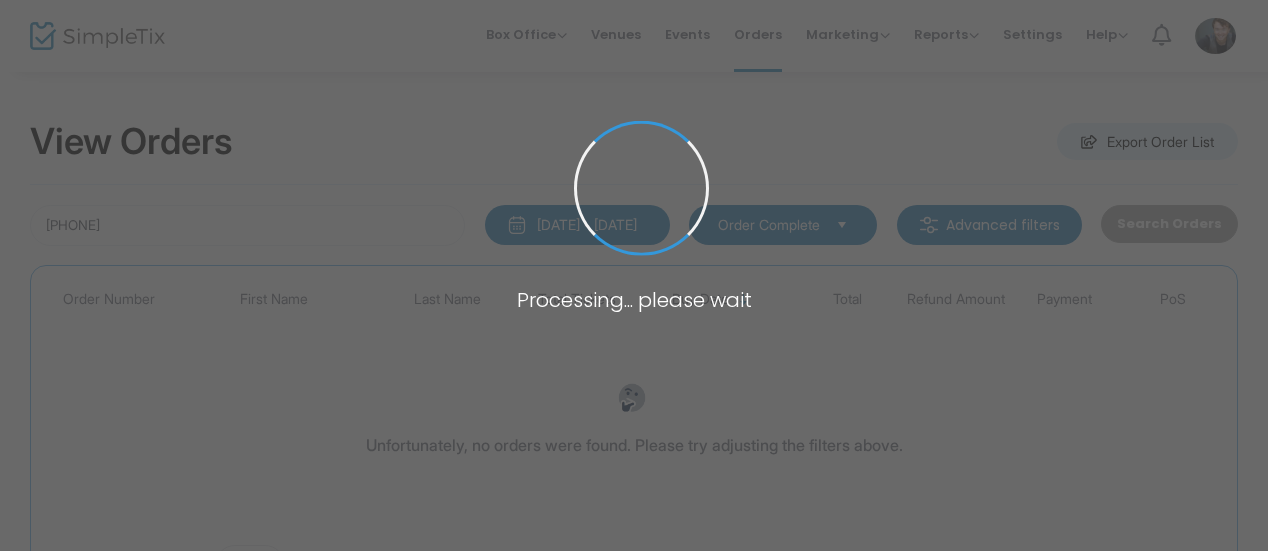 scroll, scrollTop: 0, scrollLeft: 0, axis: both 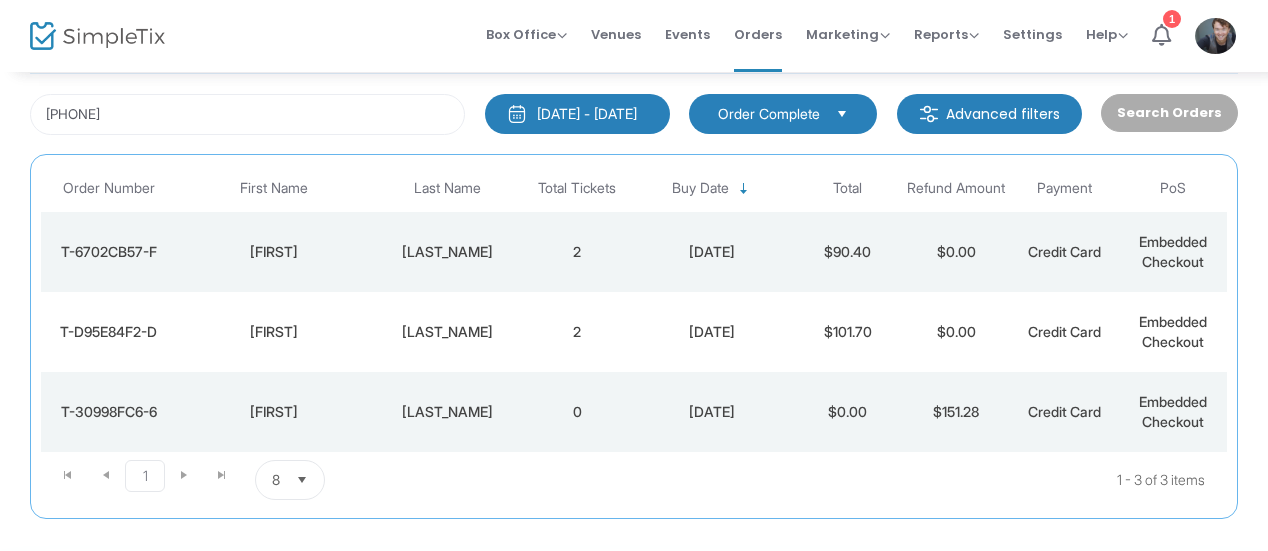 click on "0" 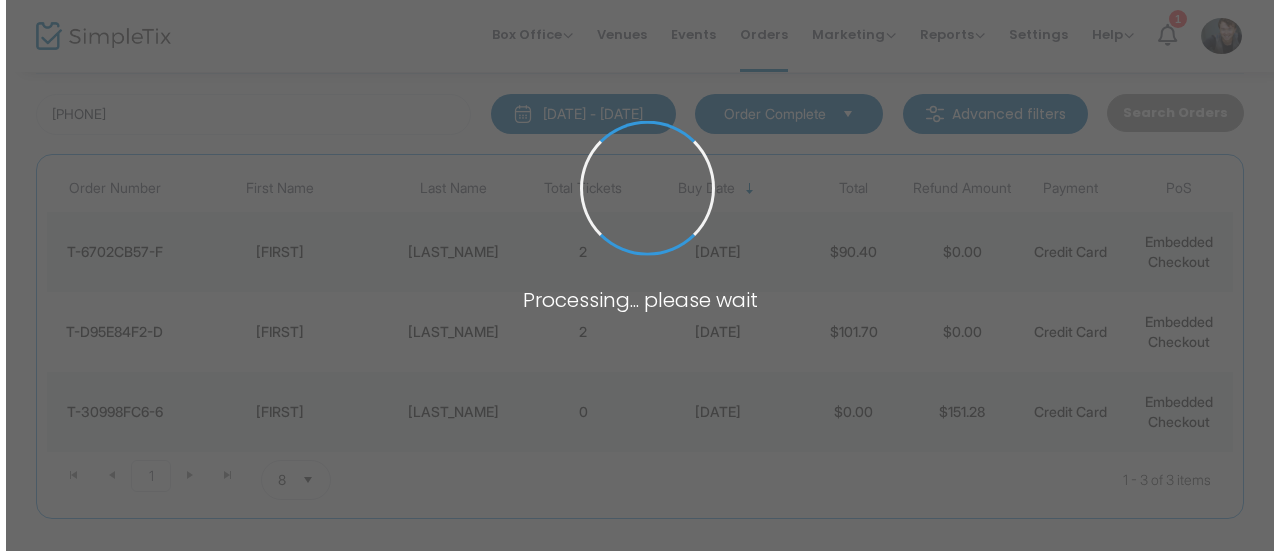 scroll, scrollTop: 0, scrollLeft: 0, axis: both 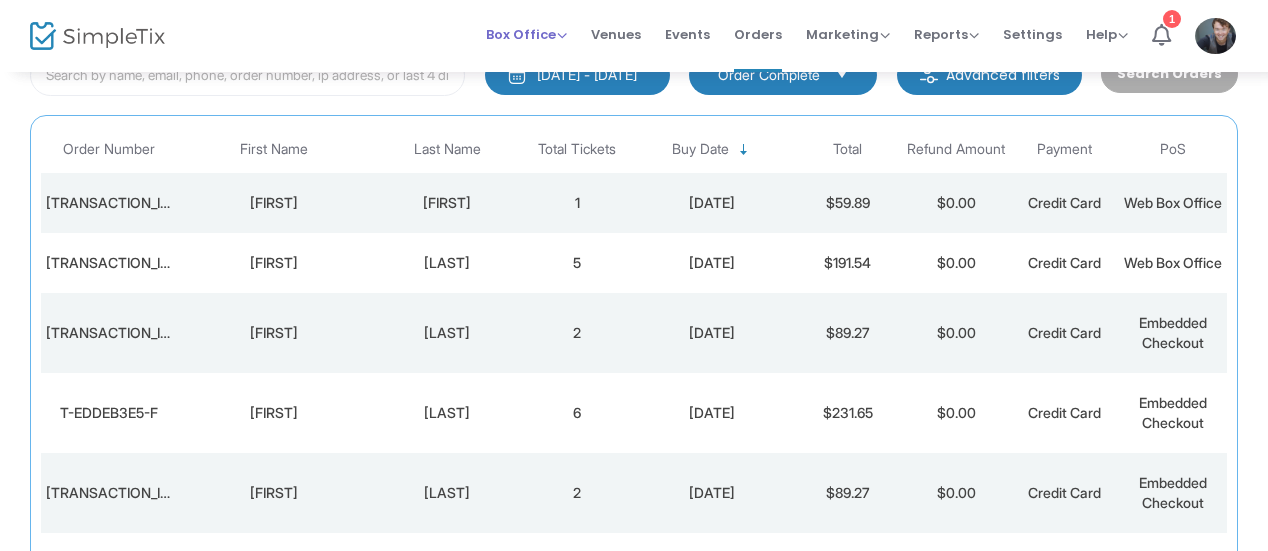 click on "Box Office   Sell Tickets   Bookings   Sell Season Pass" at bounding box center [526, 34] 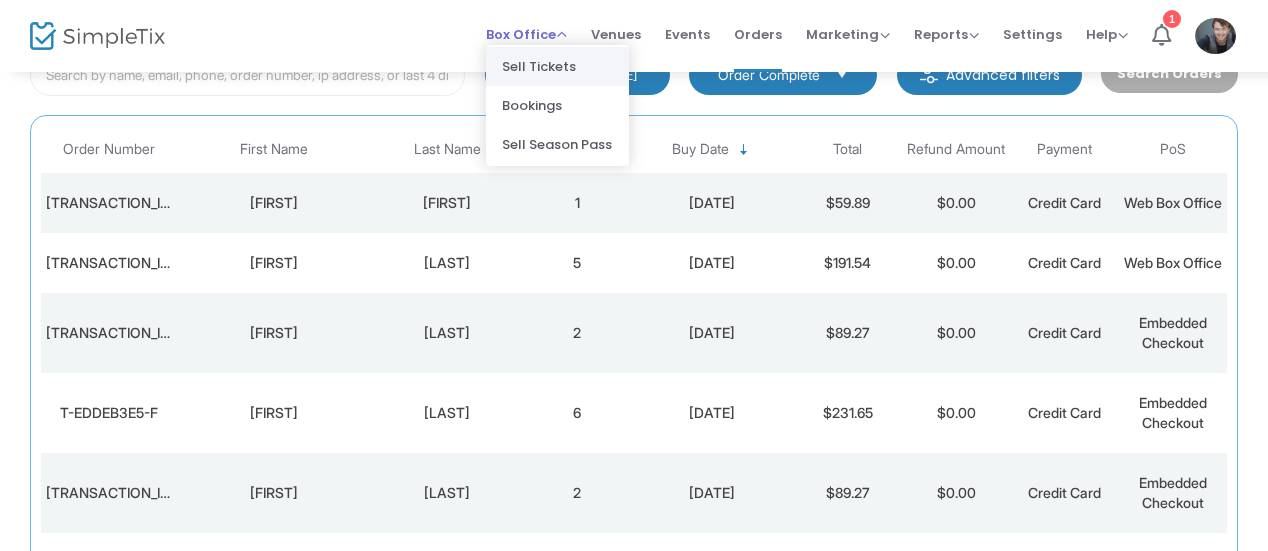 click on "Sell Tickets" at bounding box center (557, 66) 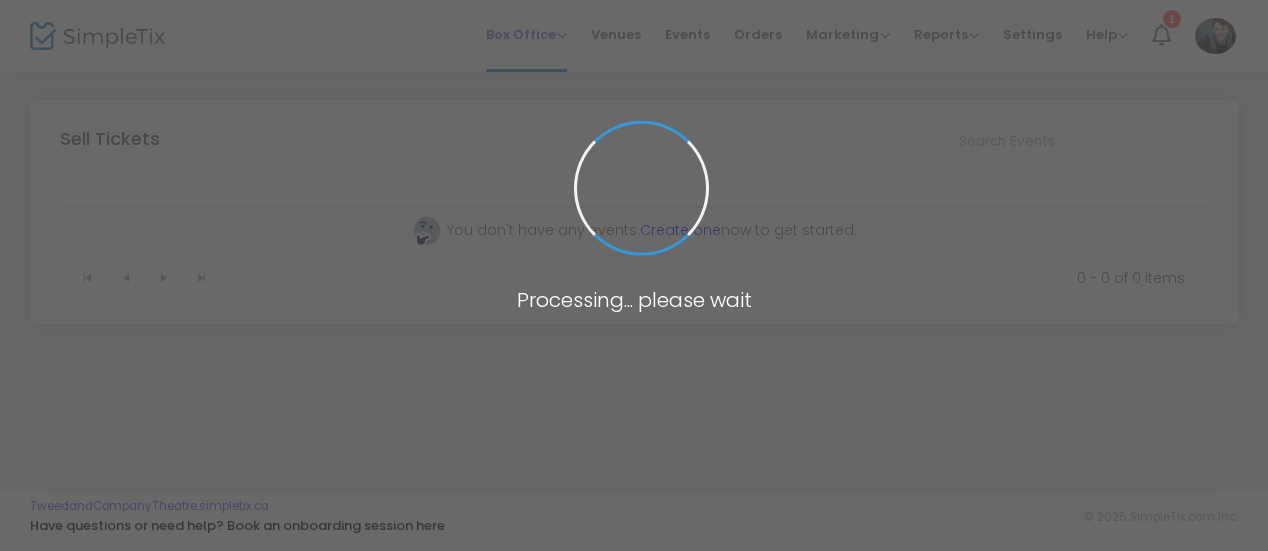 scroll, scrollTop: 0, scrollLeft: 0, axis: both 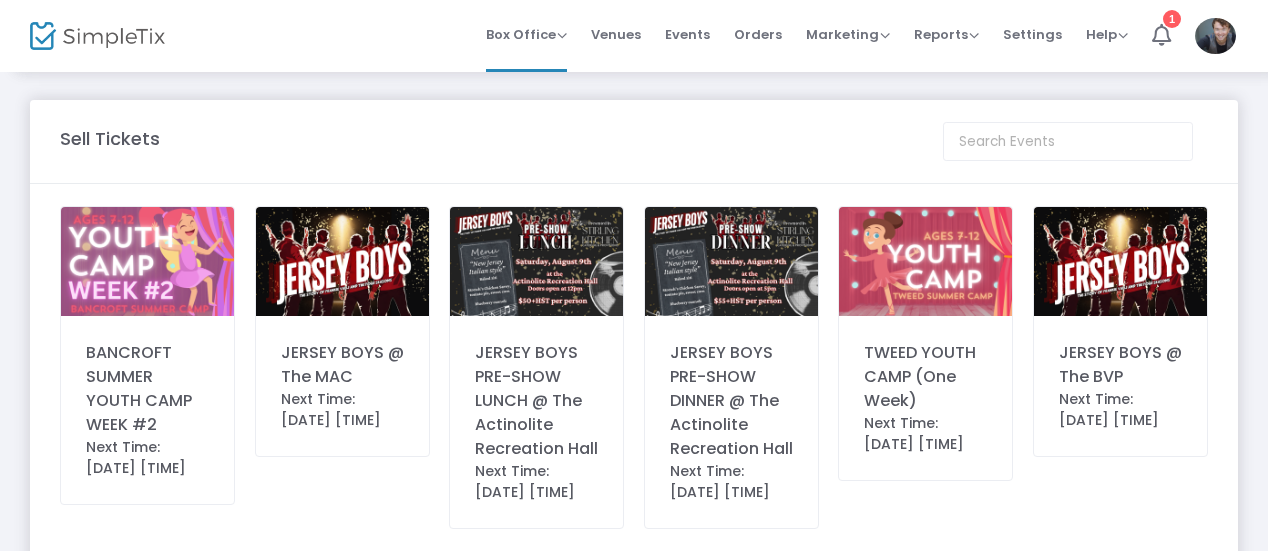 click on "JERSEY BOYS @ The BVP   Next Time: 2025-08-13 2:00 p.m." 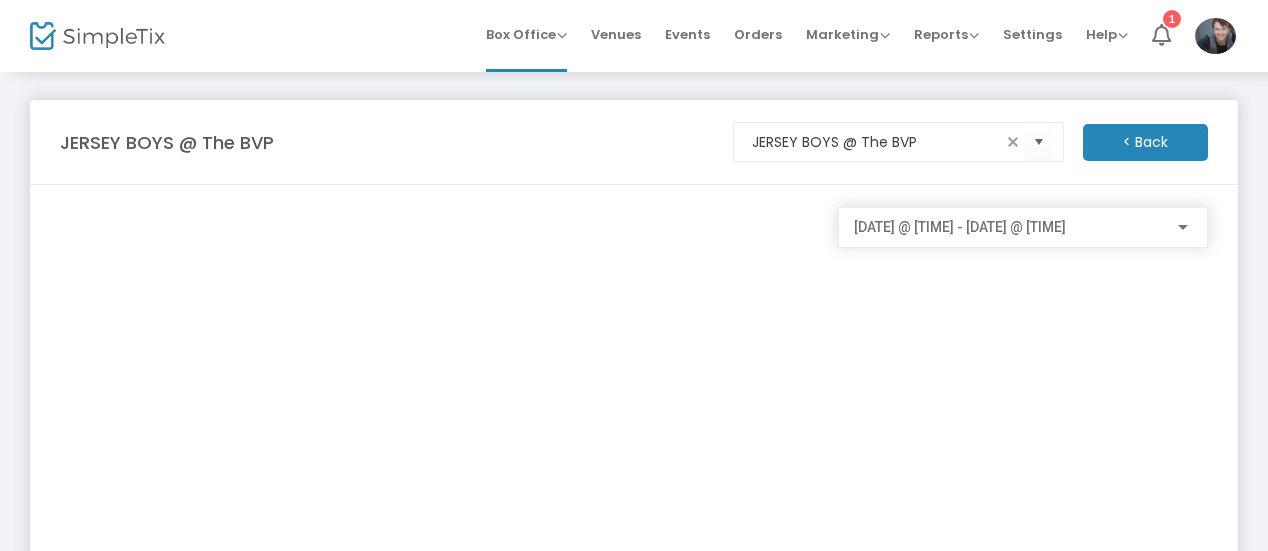 click on "2025-08-13 @ 2:00 p.m. - 2025-08-13 @ 4:00 p.m." at bounding box center [960, 227] 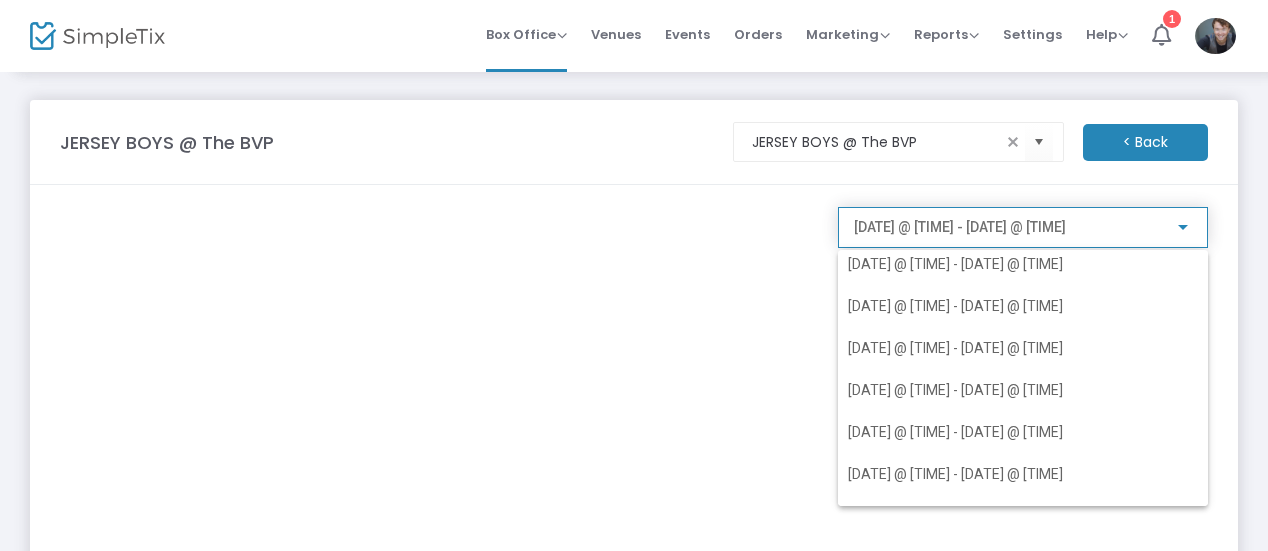 scroll, scrollTop: 402, scrollLeft: 0, axis: vertical 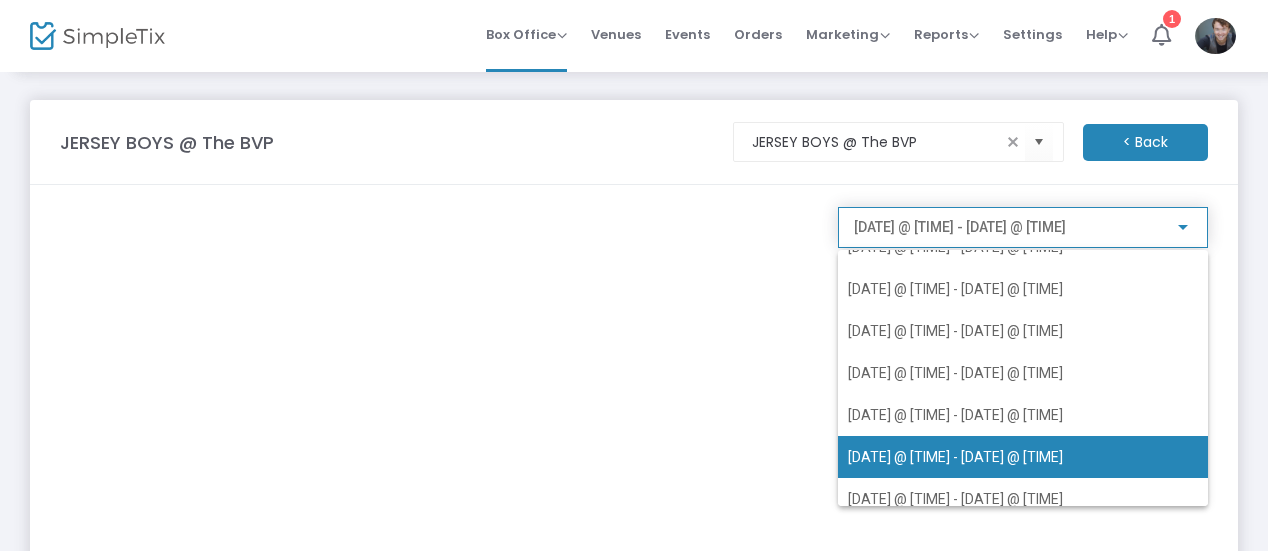 click on "2025-08-23 @ 7:00 p.m. - 2025-08-23 @ 9:00 p.m." at bounding box center [955, 457] 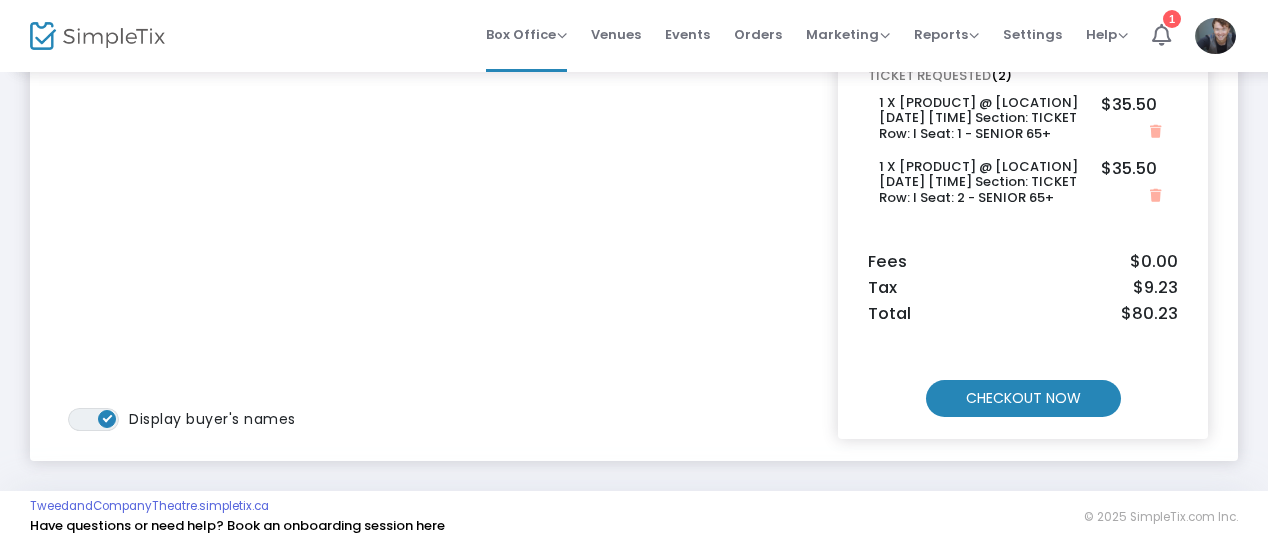 scroll, scrollTop: 299, scrollLeft: 0, axis: vertical 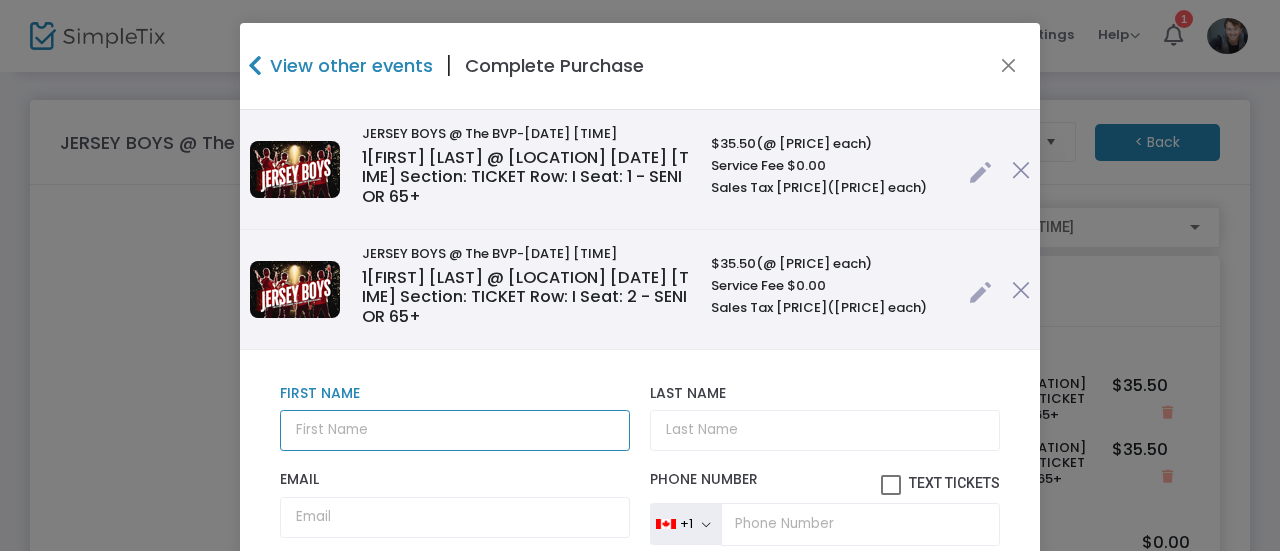 click at bounding box center [455, 430] 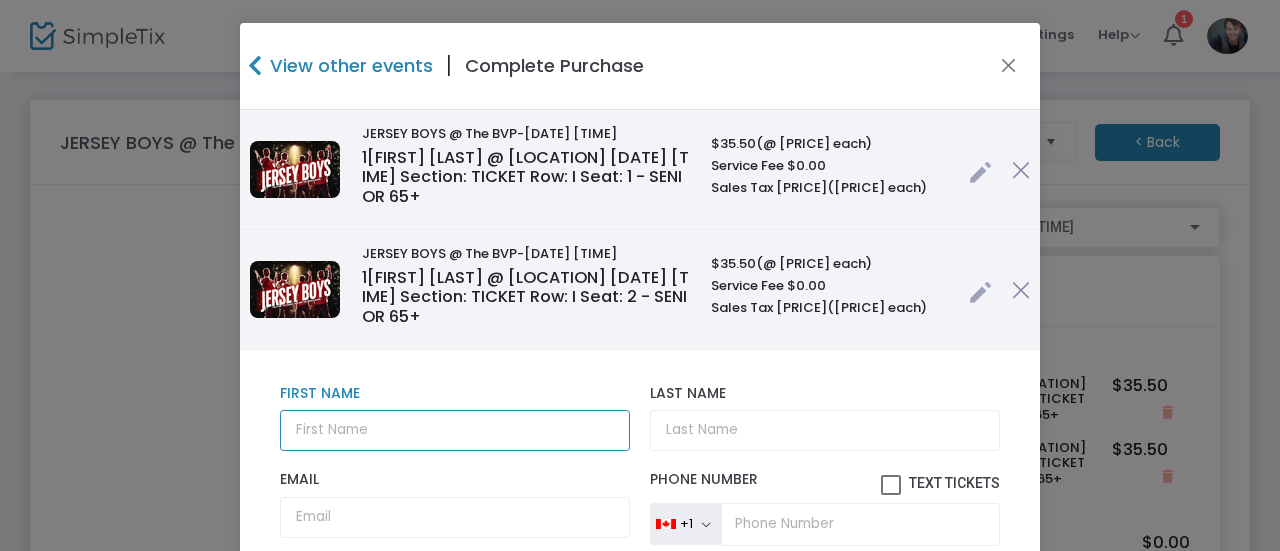 type on "D" 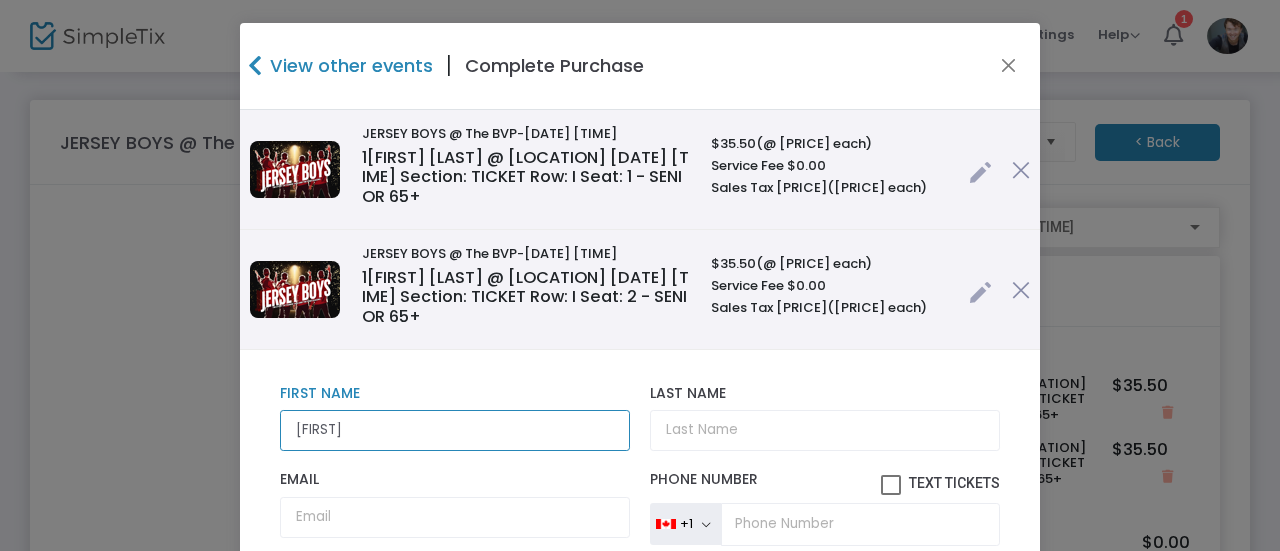 type on "Ron" 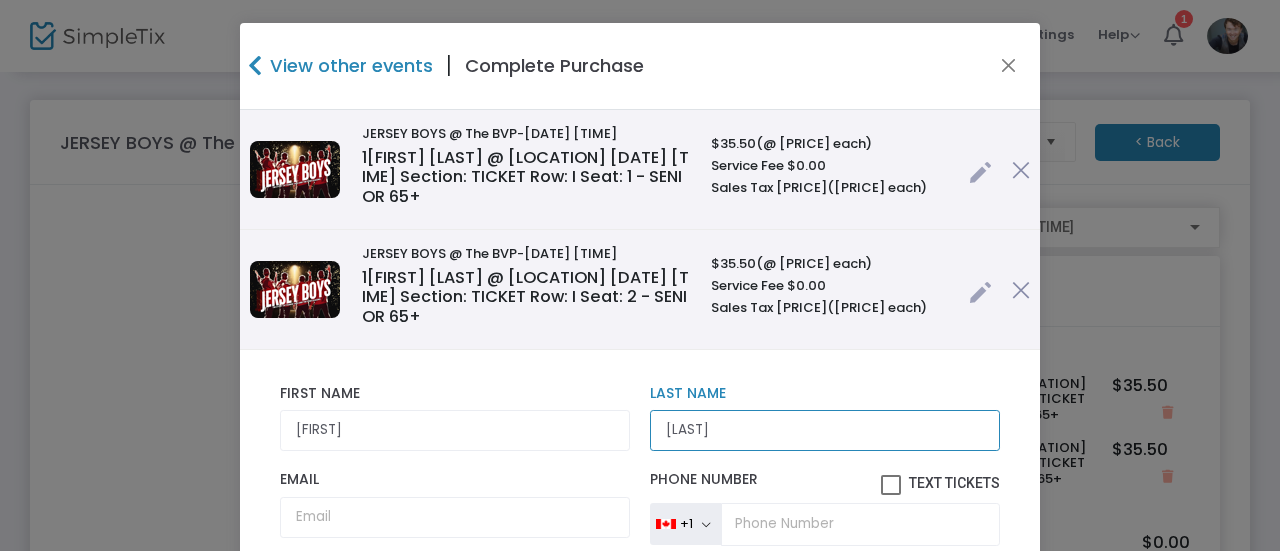 scroll, scrollTop: 0, scrollLeft: 0, axis: both 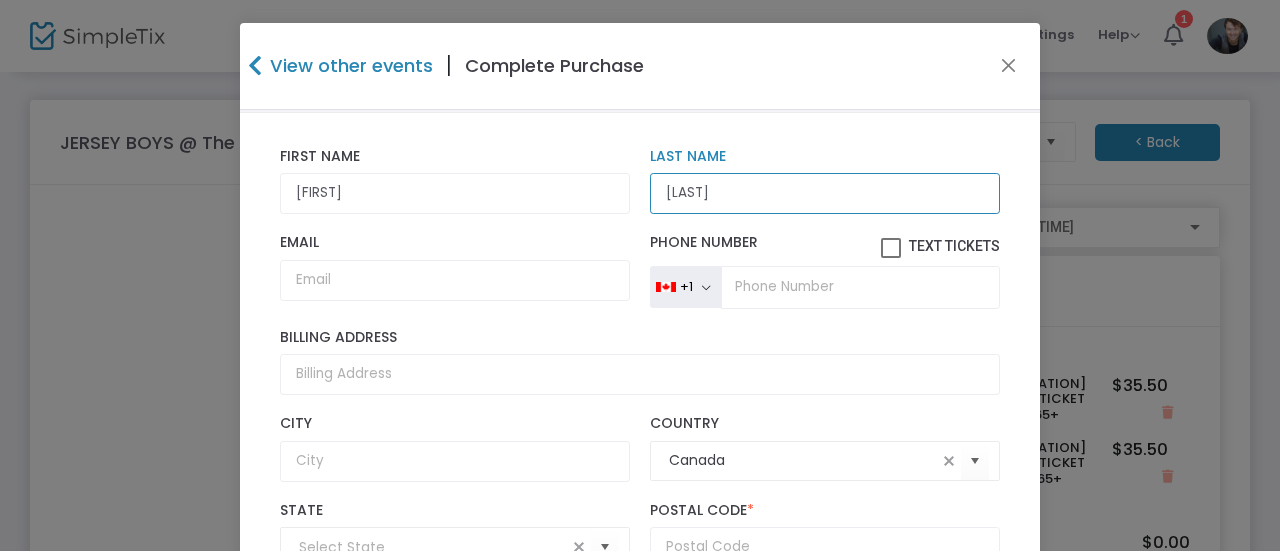 type on "Ford" 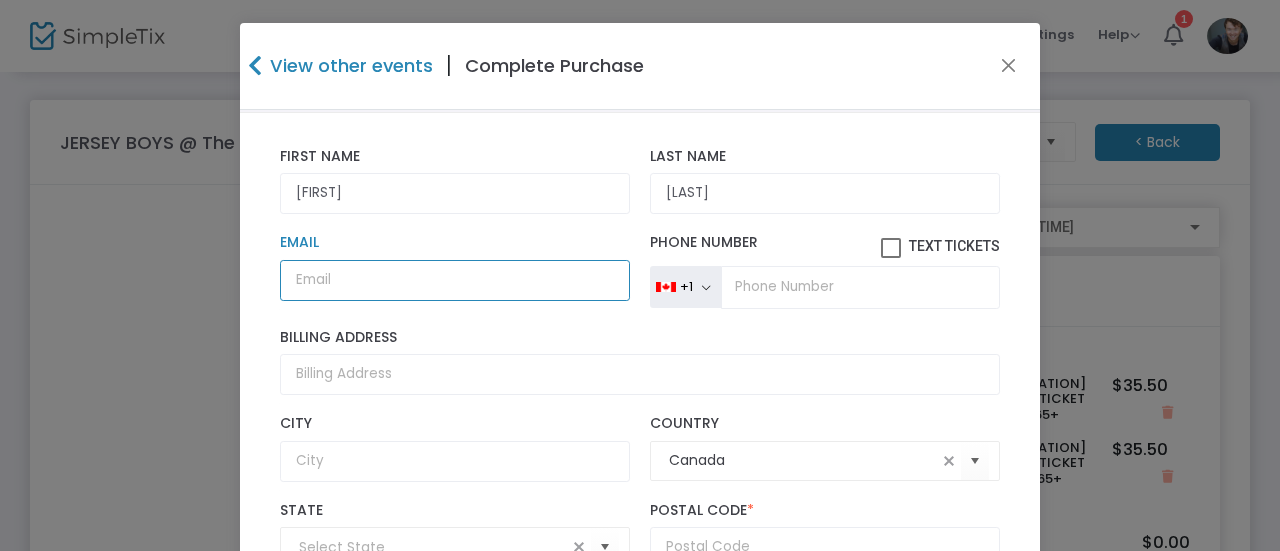 click on "Email" at bounding box center [455, 280] 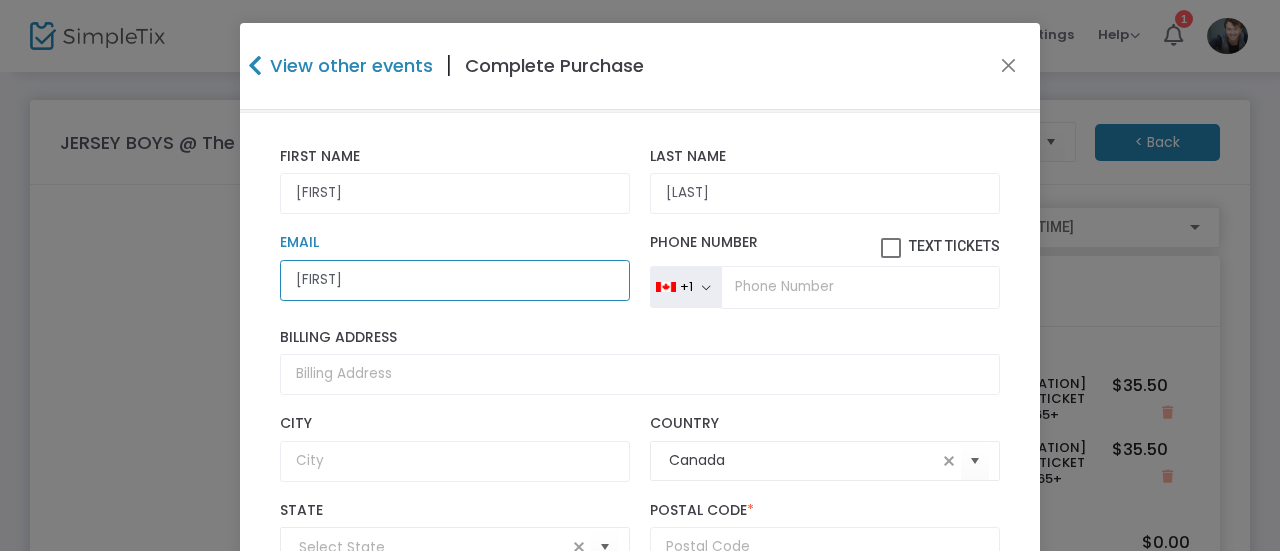 type on "fordfrank215@gmail.com" 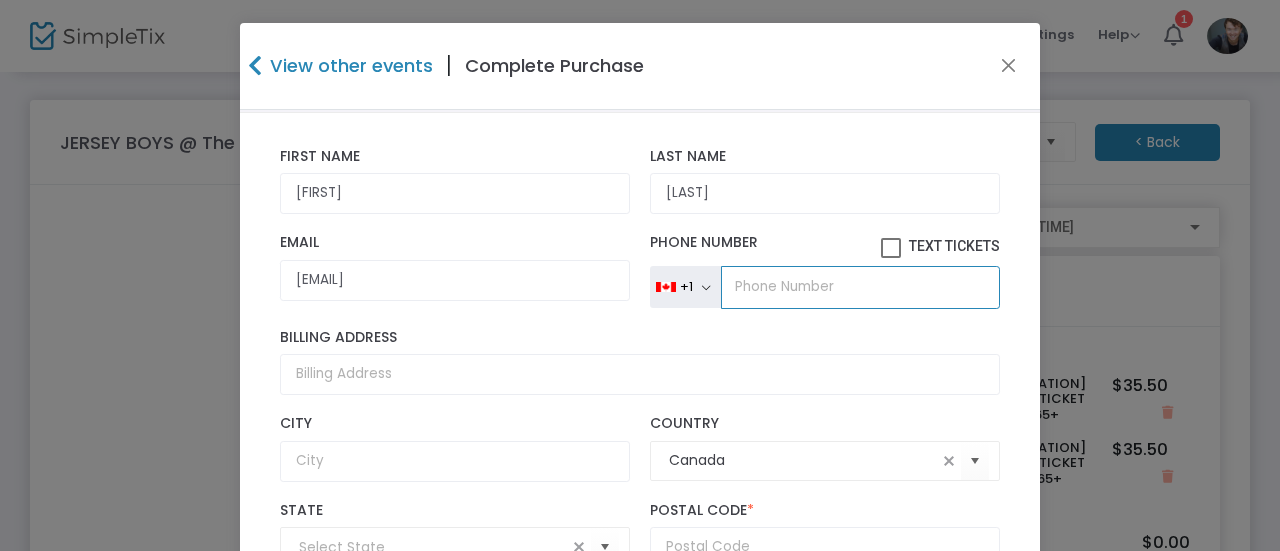 click at bounding box center [860, 287] 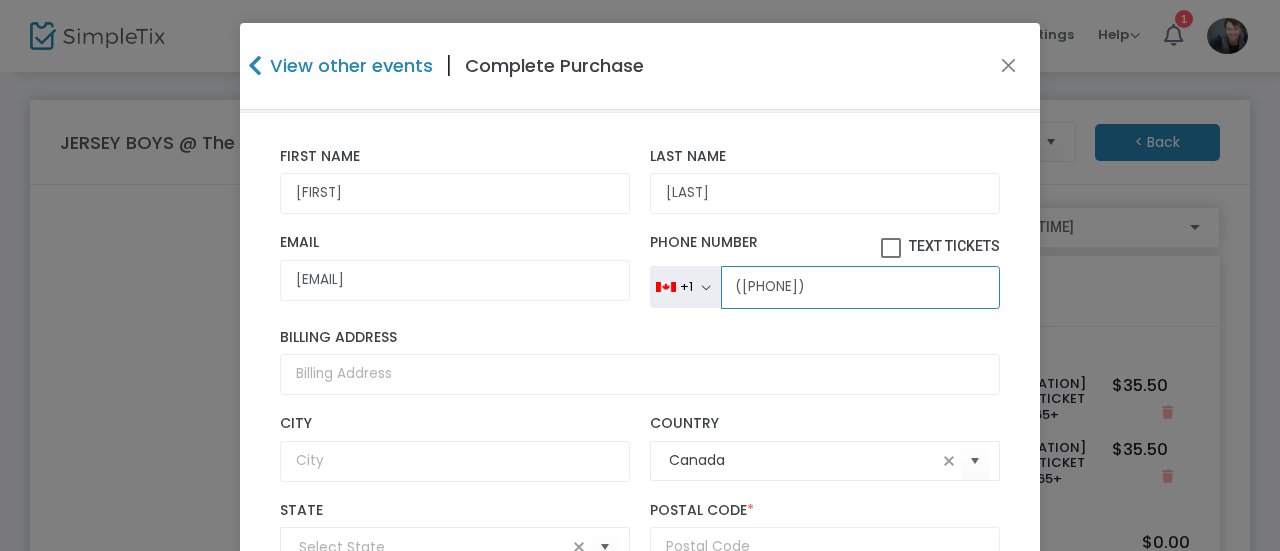 scroll, scrollTop: 0, scrollLeft: 0, axis: both 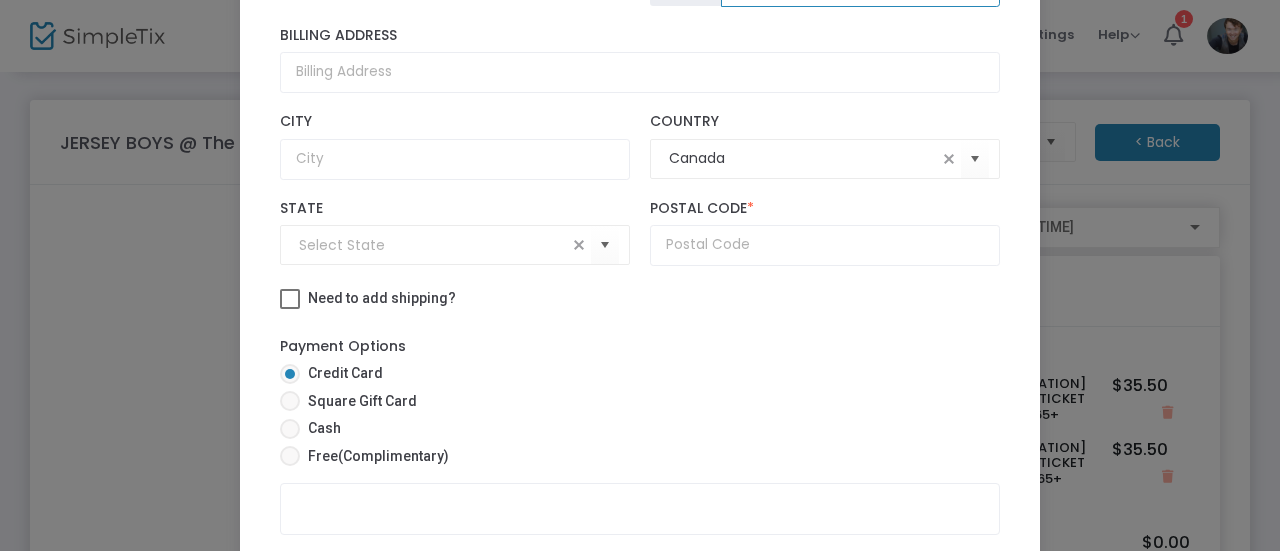 type on "(613) 847-1443" 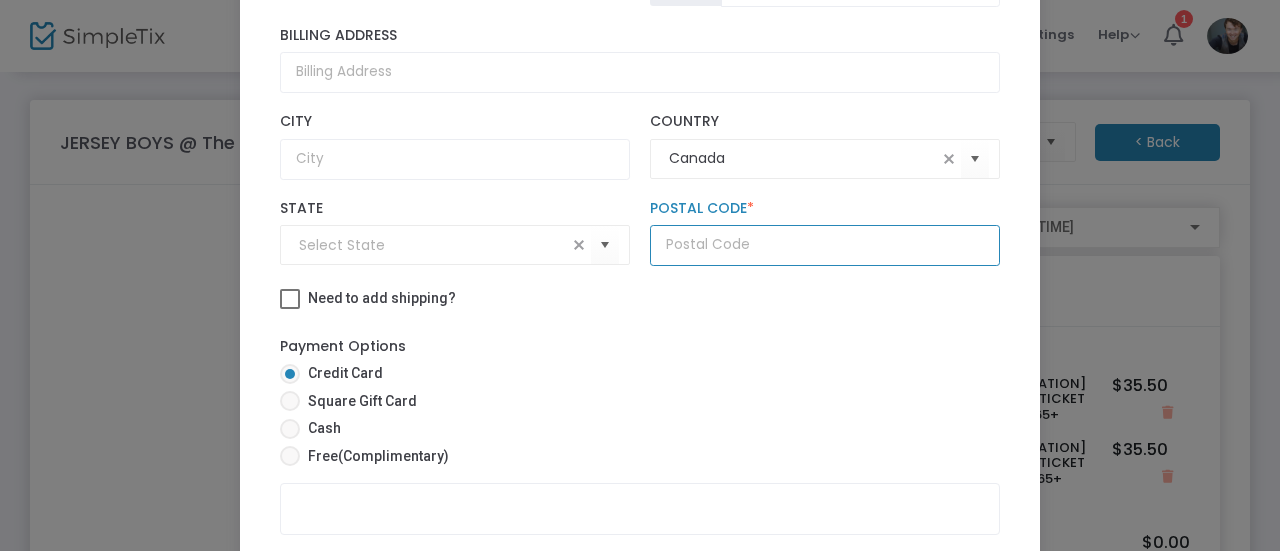 click 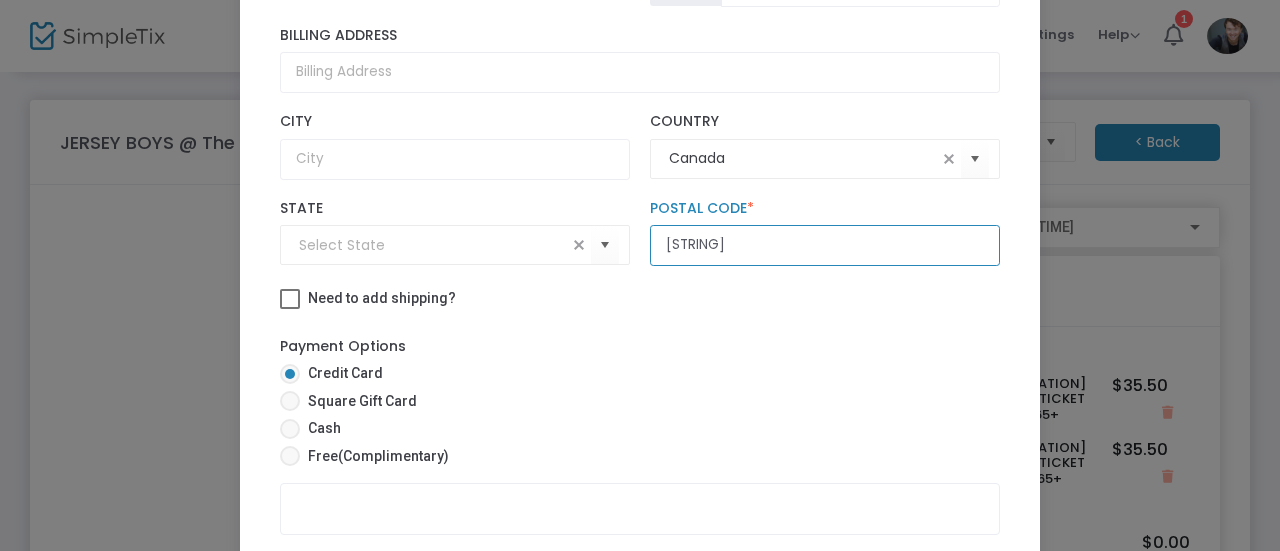 type on "k" 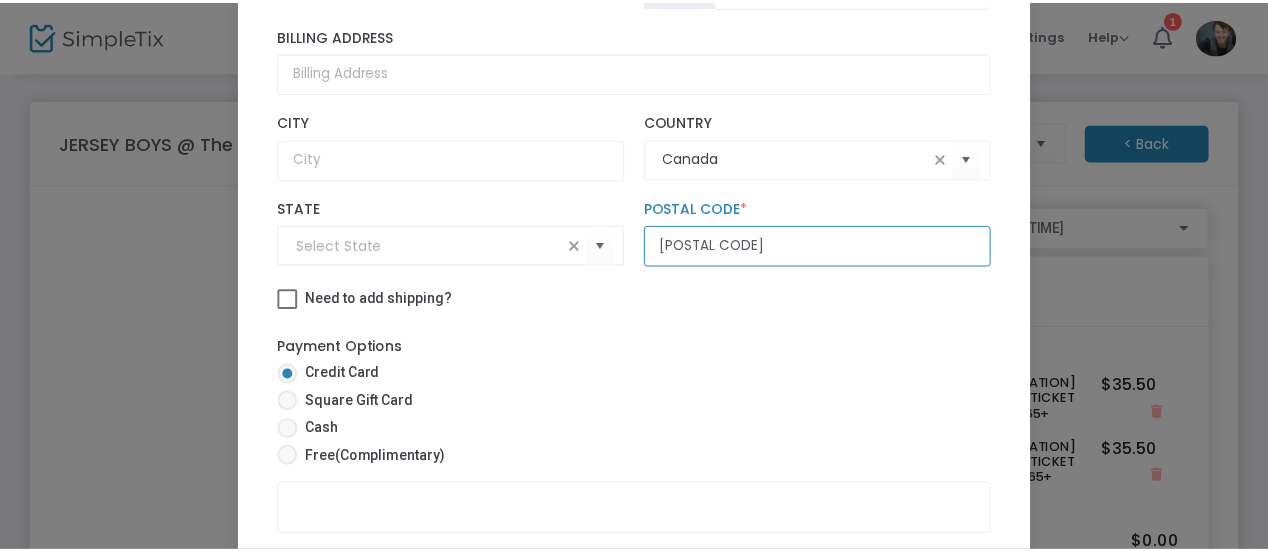 scroll, scrollTop: 393, scrollLeft: 0, axis: vertical 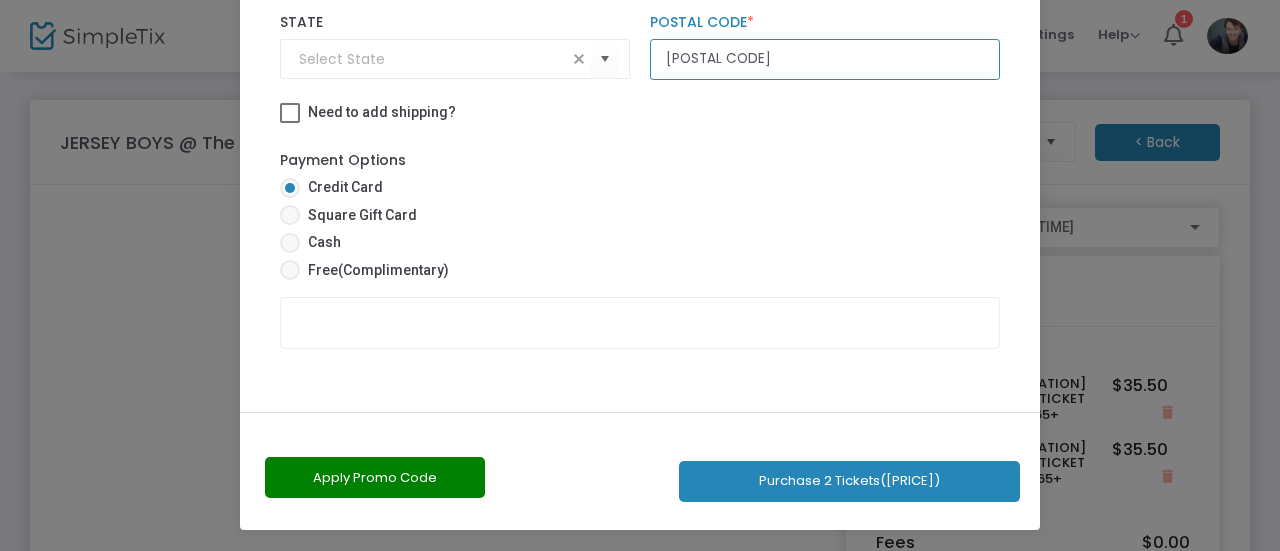type on "K0K1Y0" 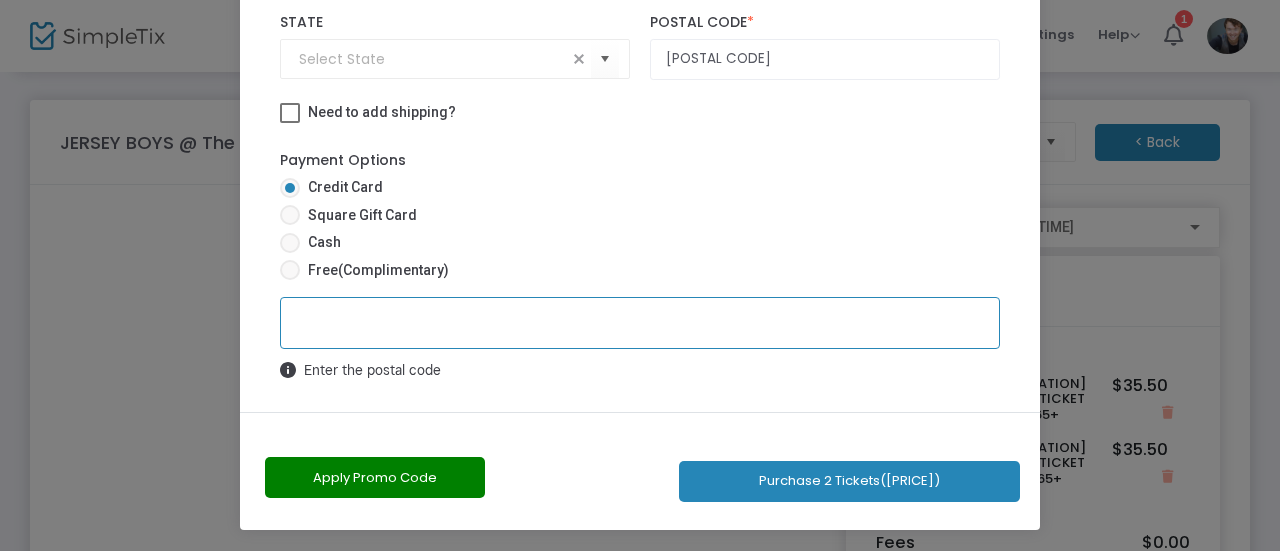 click on "Purchase 2 Tickets  ($80.23 )" 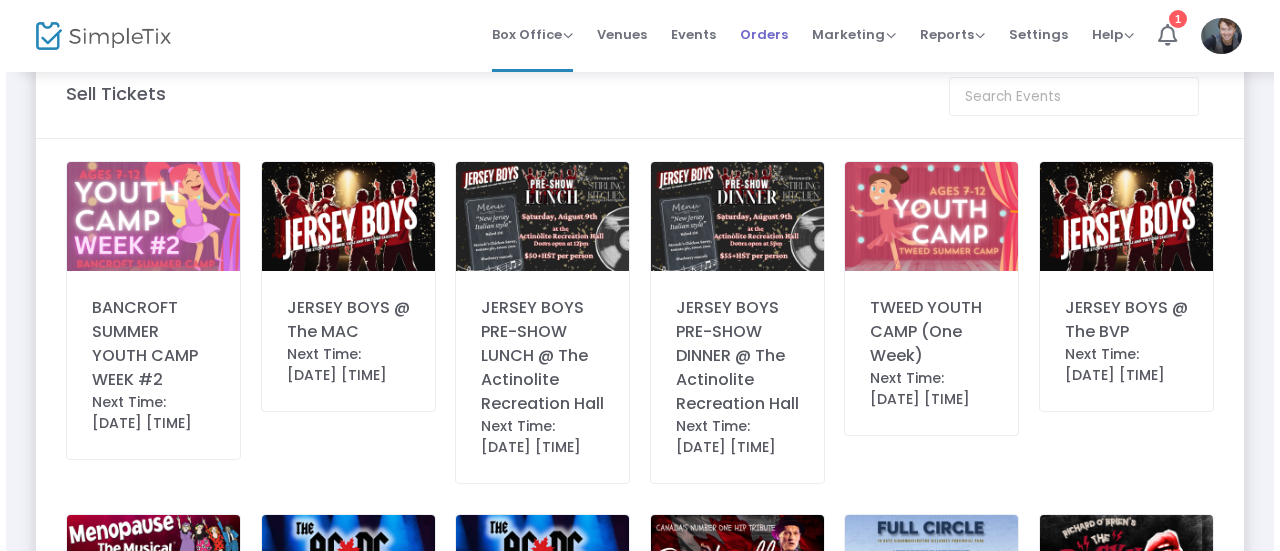 scroll, scrollTop: 0, scrollLeft: 0, axis: both 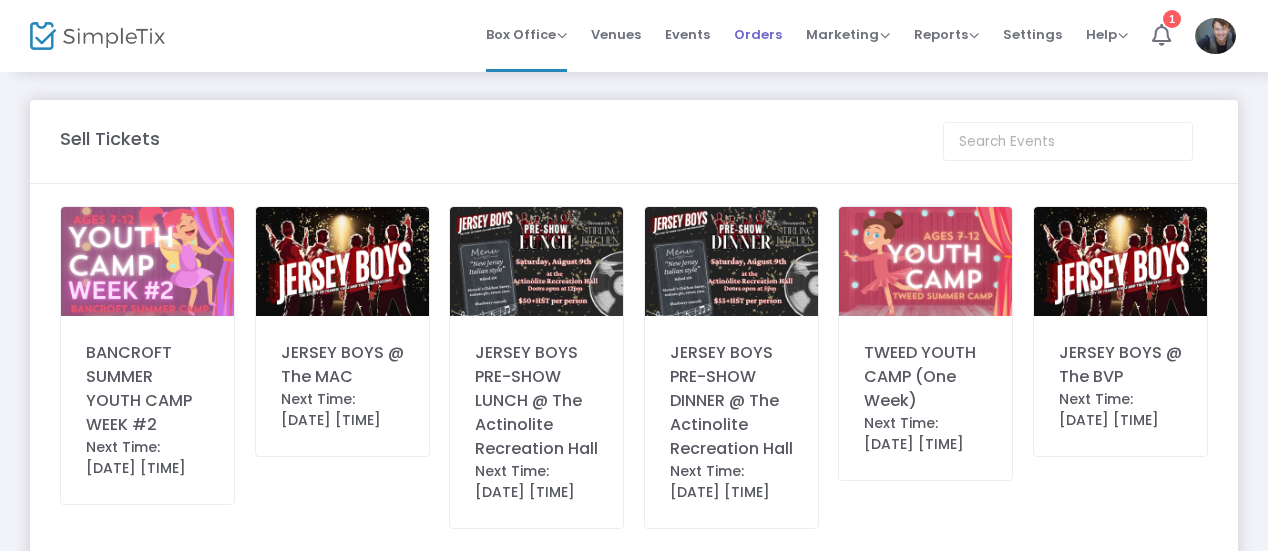 click on "Orders" at bounding box center [758, 34] 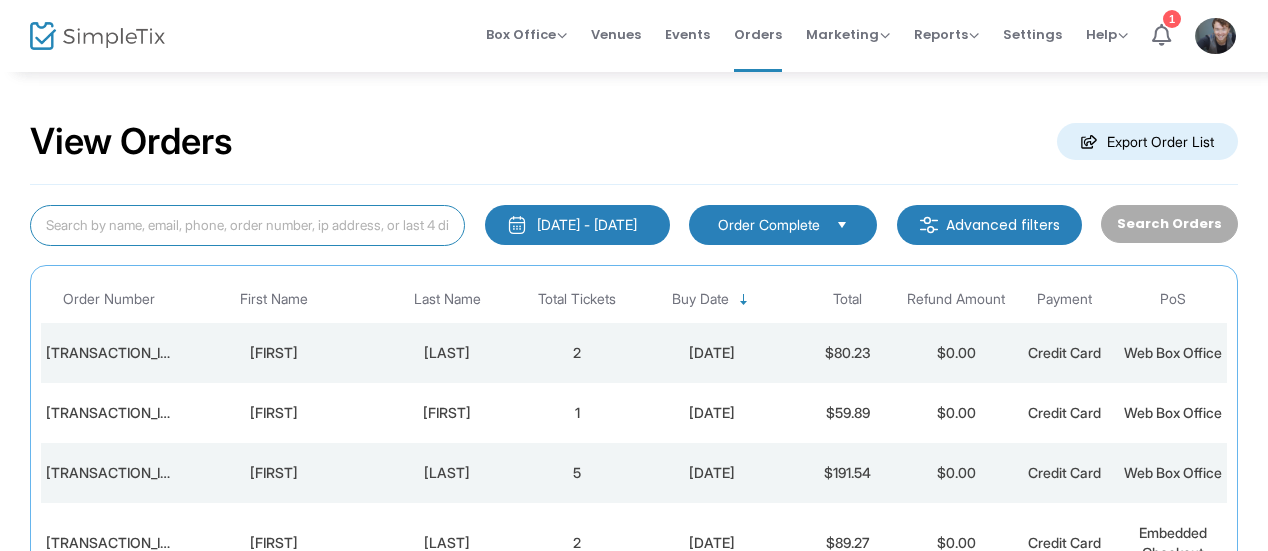 click 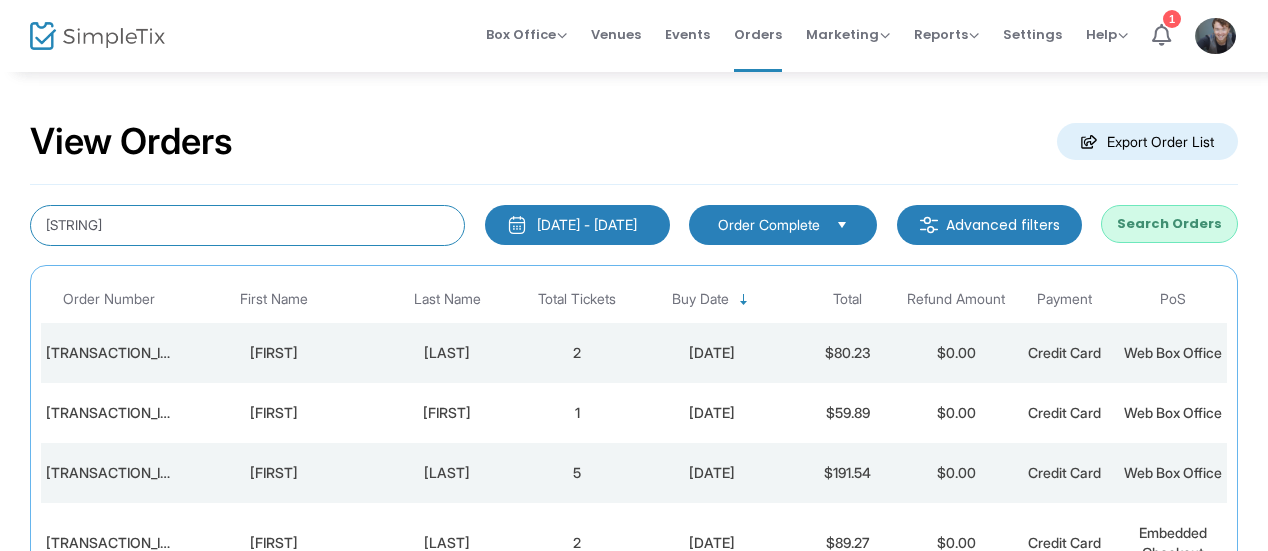 type on "A" 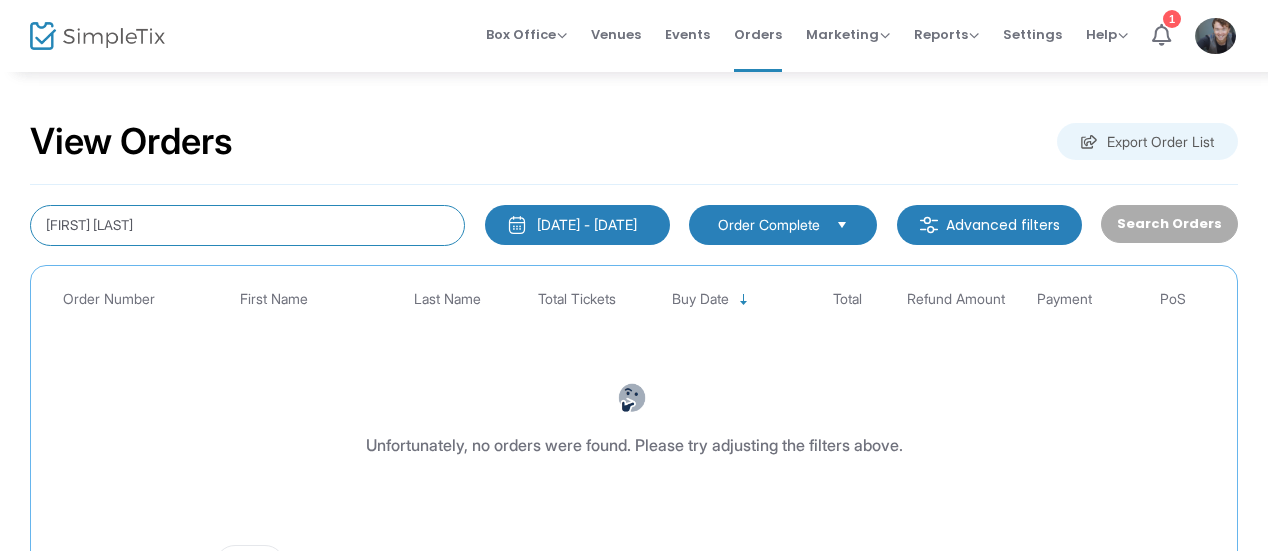 click on "ann coleman" 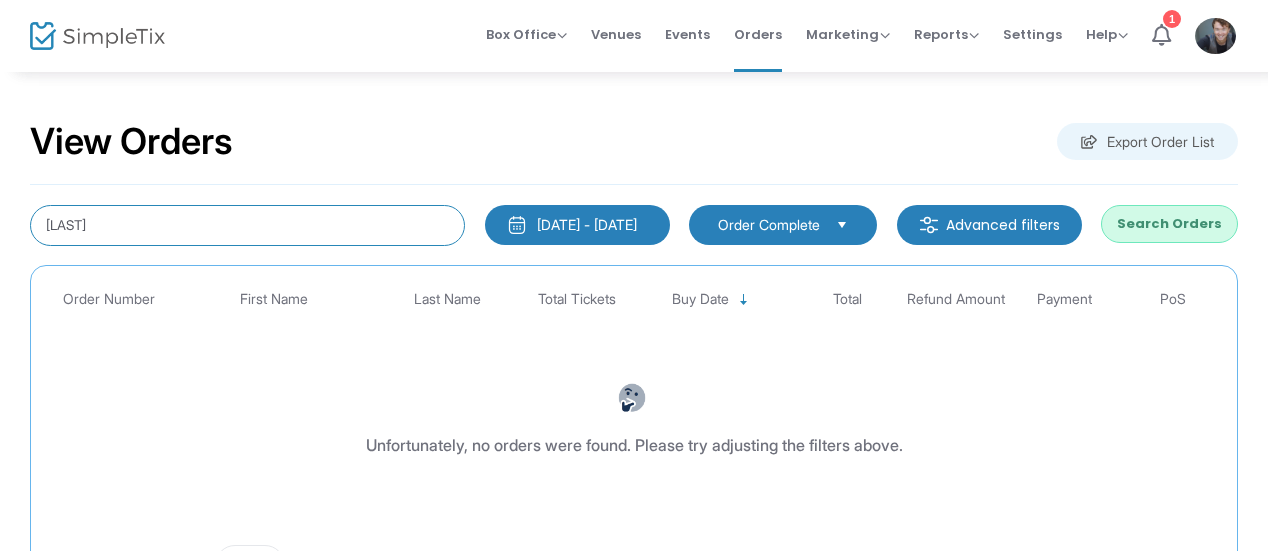 type on "coleman" 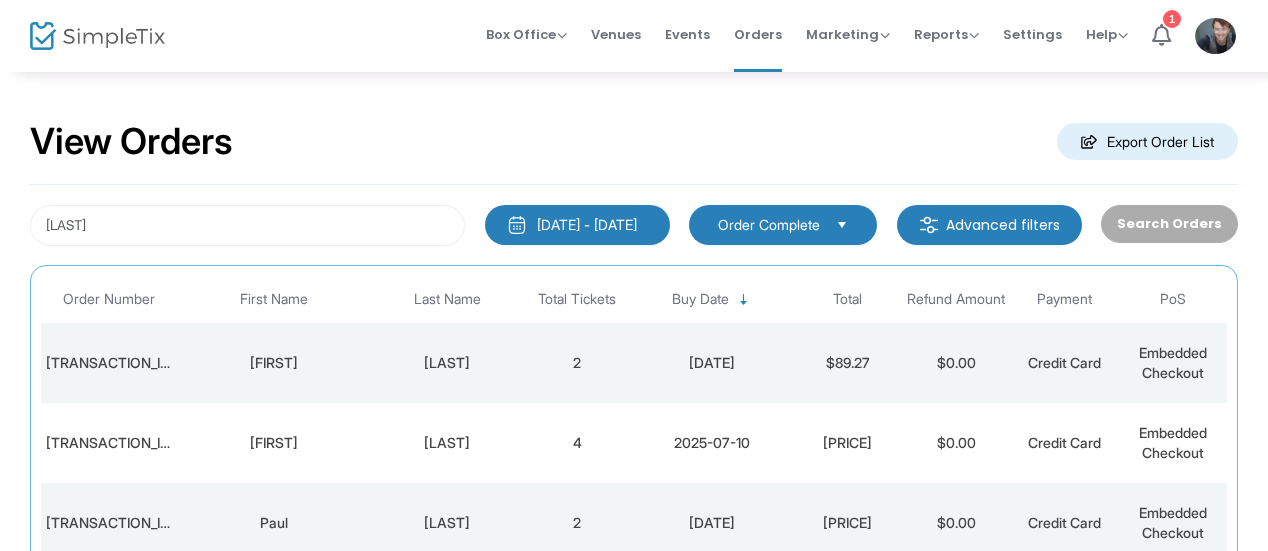 click on "2" 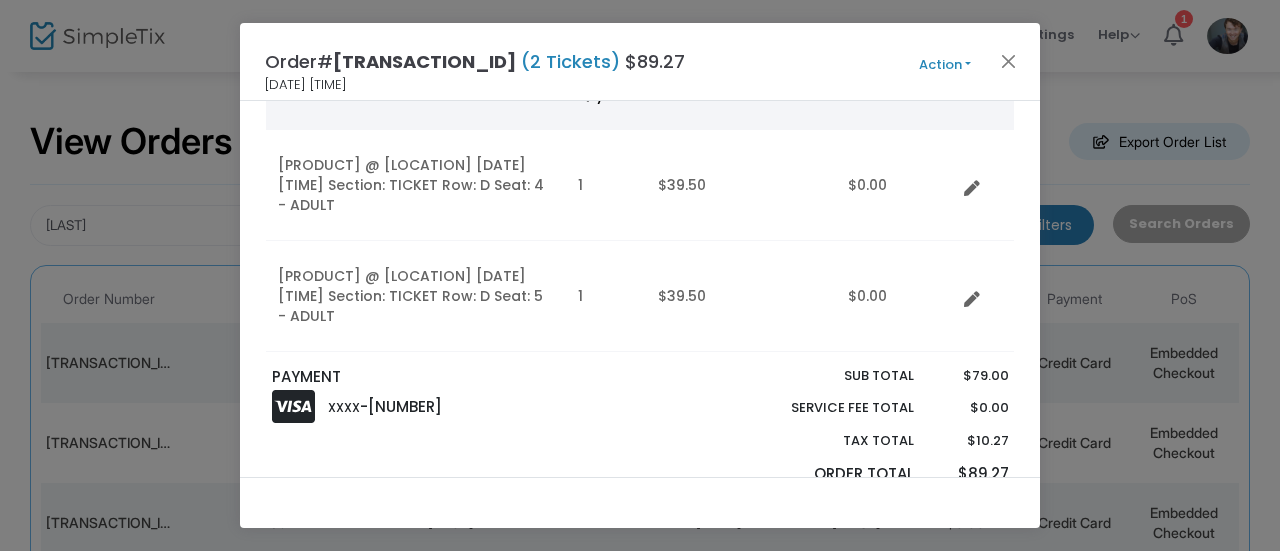 scroll, scrollTop: 186, scrollLeft: 0, axis: vertical 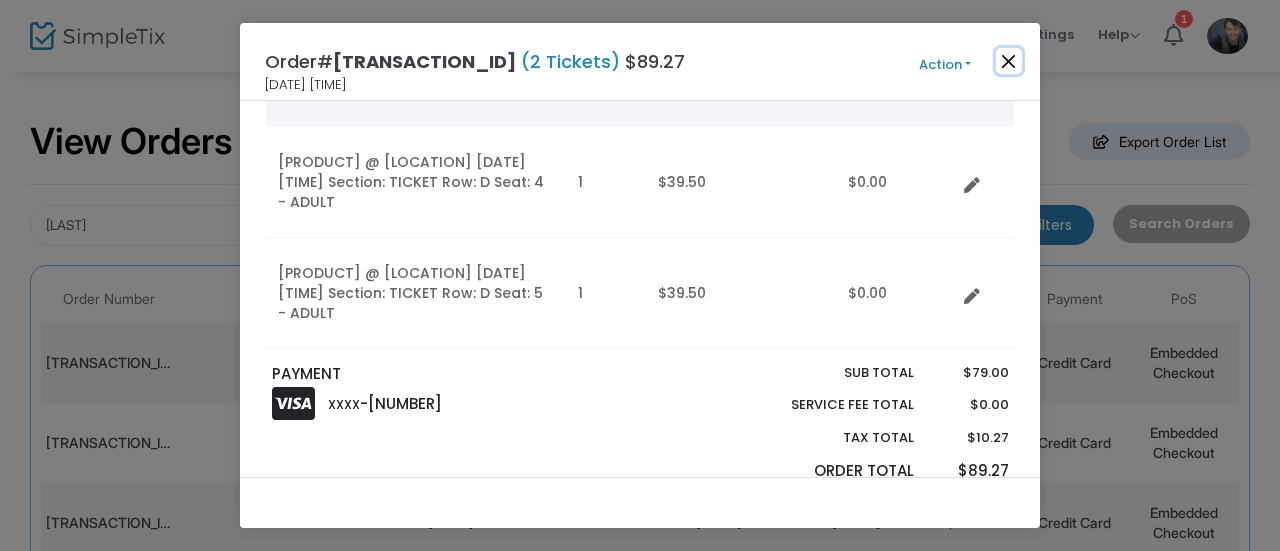 click 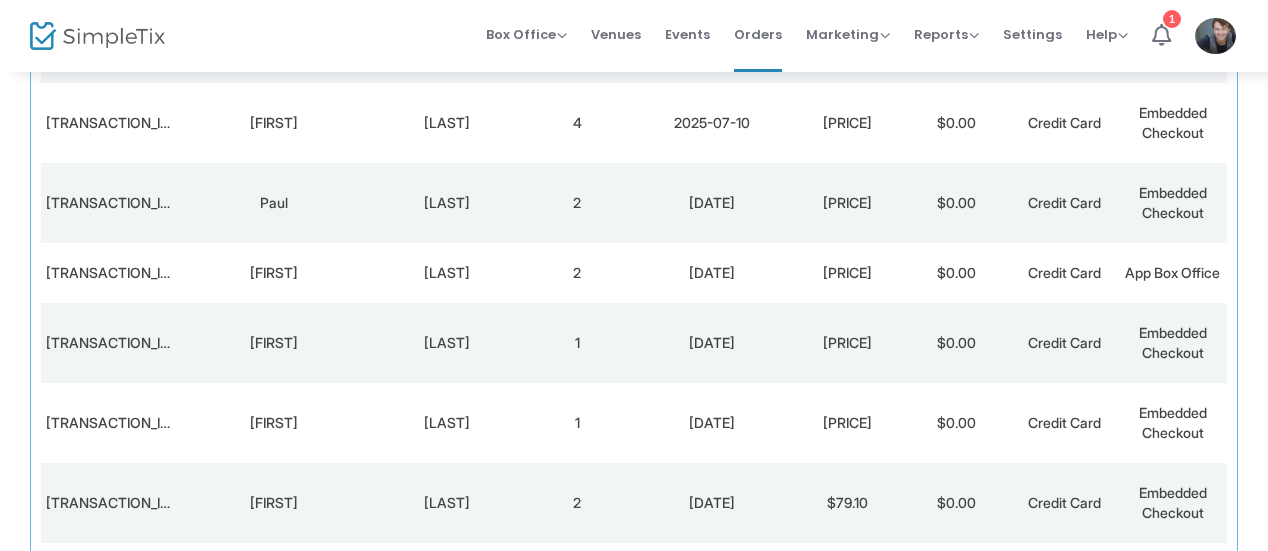 scroll, scrollTop: 321, scrollLeft: 0, axis: vertical 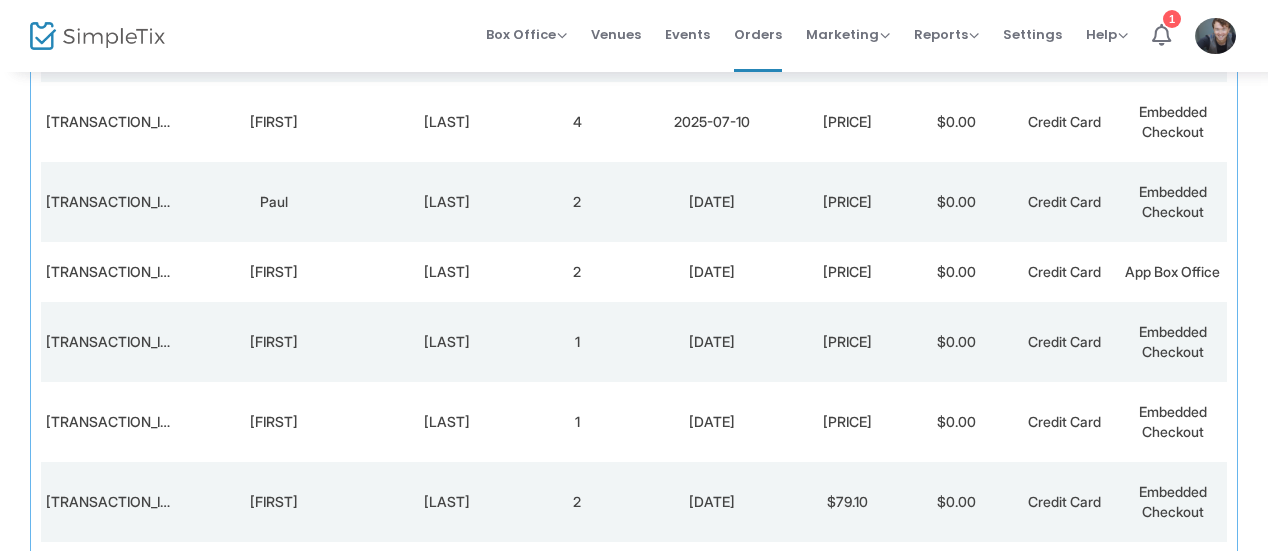 click on "4" 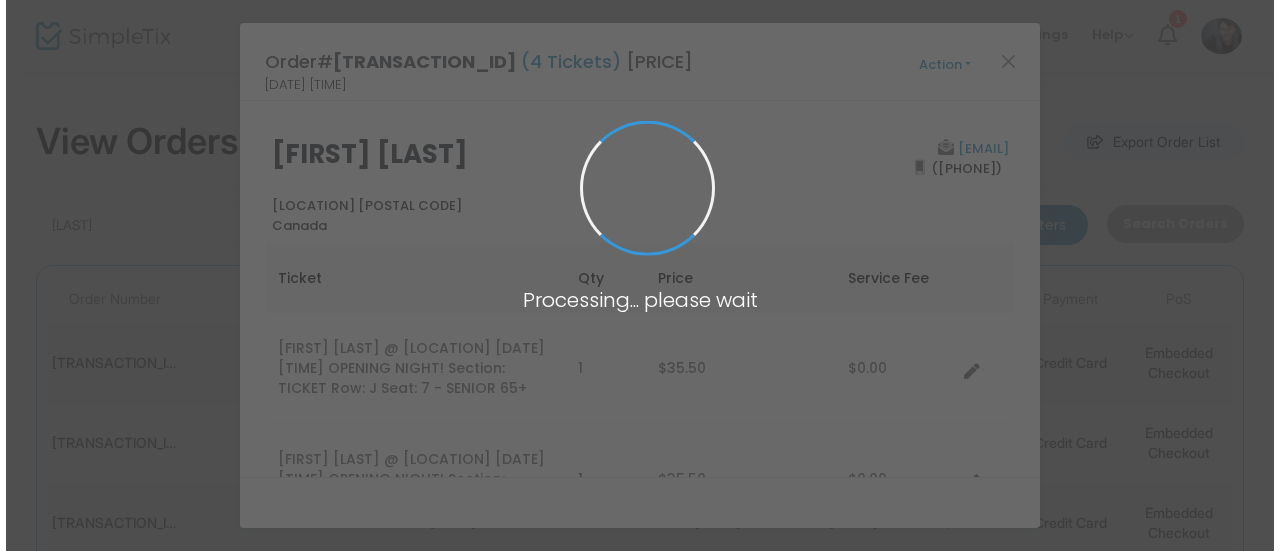 scroll, scrollTop: 0, scrollLeft: 0, axis: both 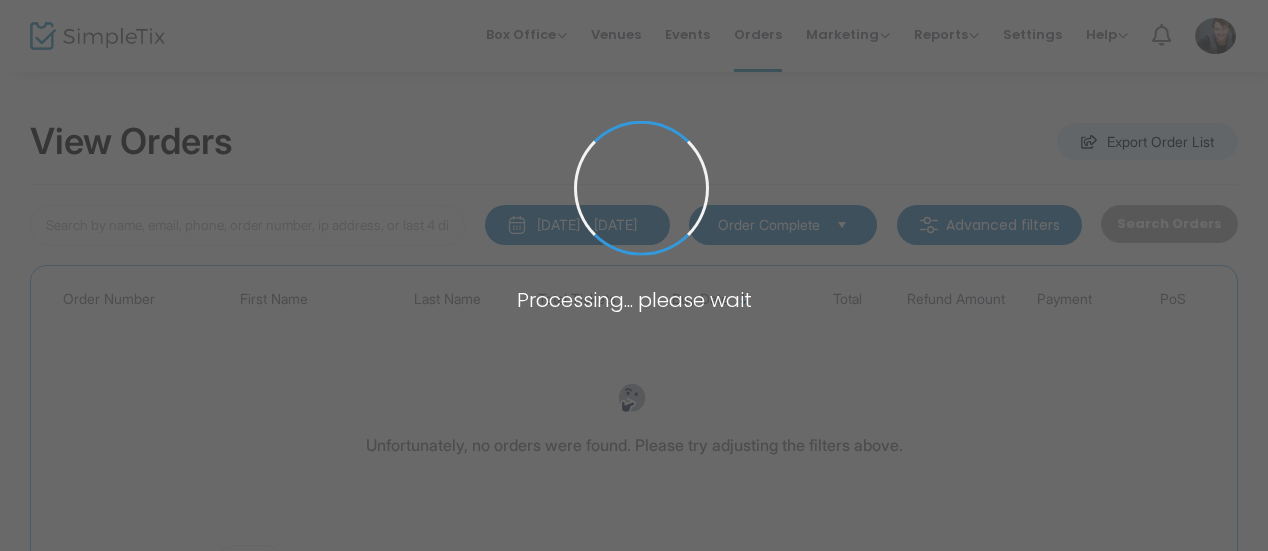 type on "[LAST]" 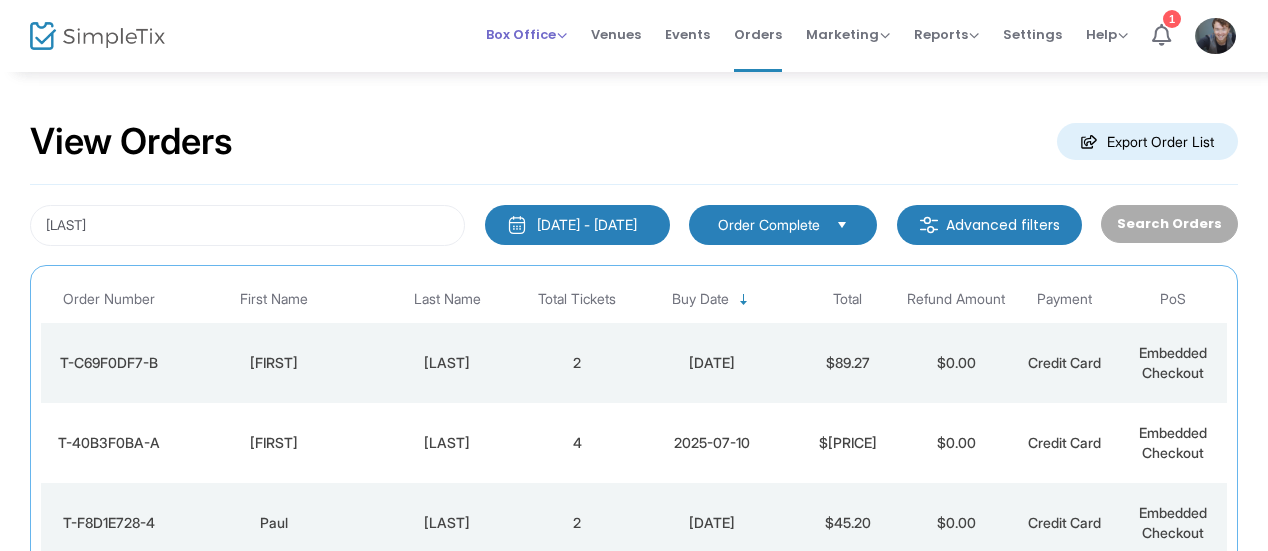 click on "Box Office" at bounding box center (526, 34) 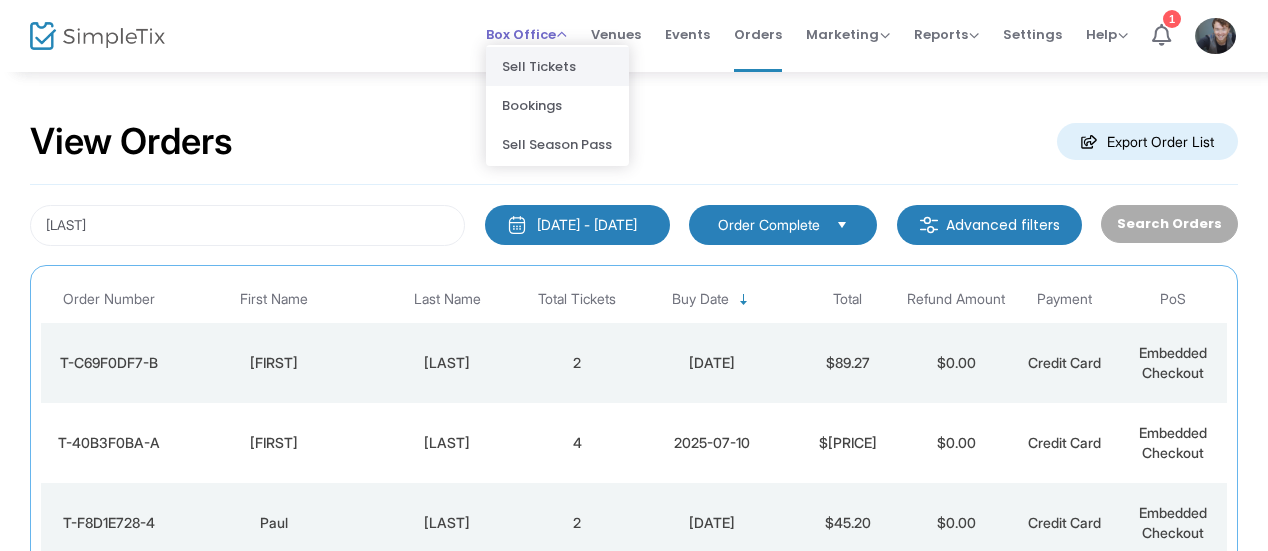 click on "Sell Tickets" at bounding box center [557, 66] 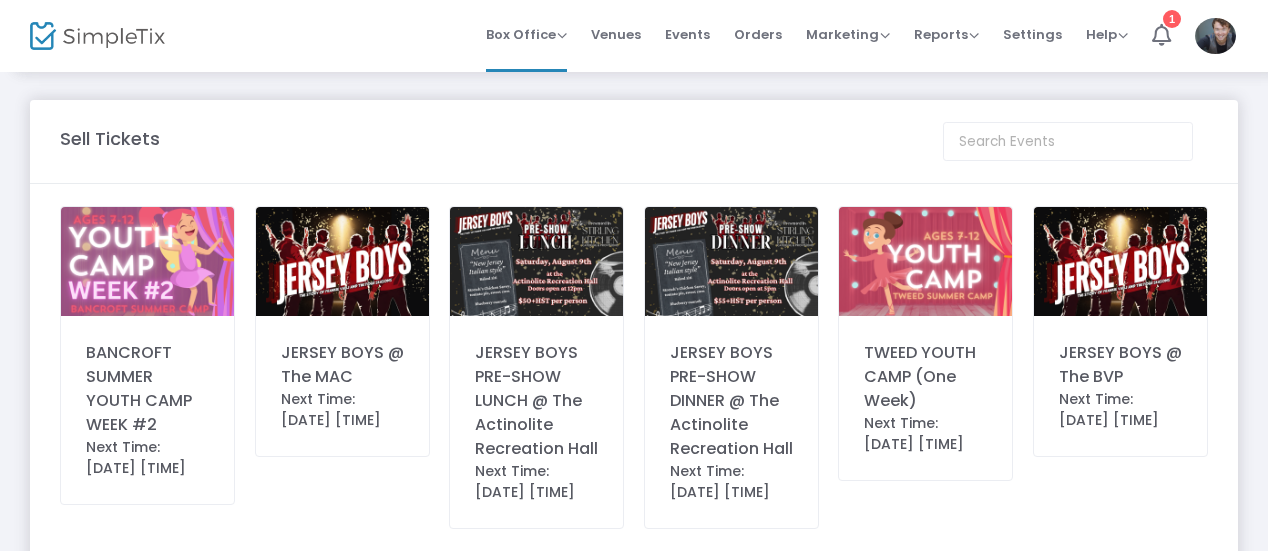 click on "JERSEY BOYS @ The MAC" 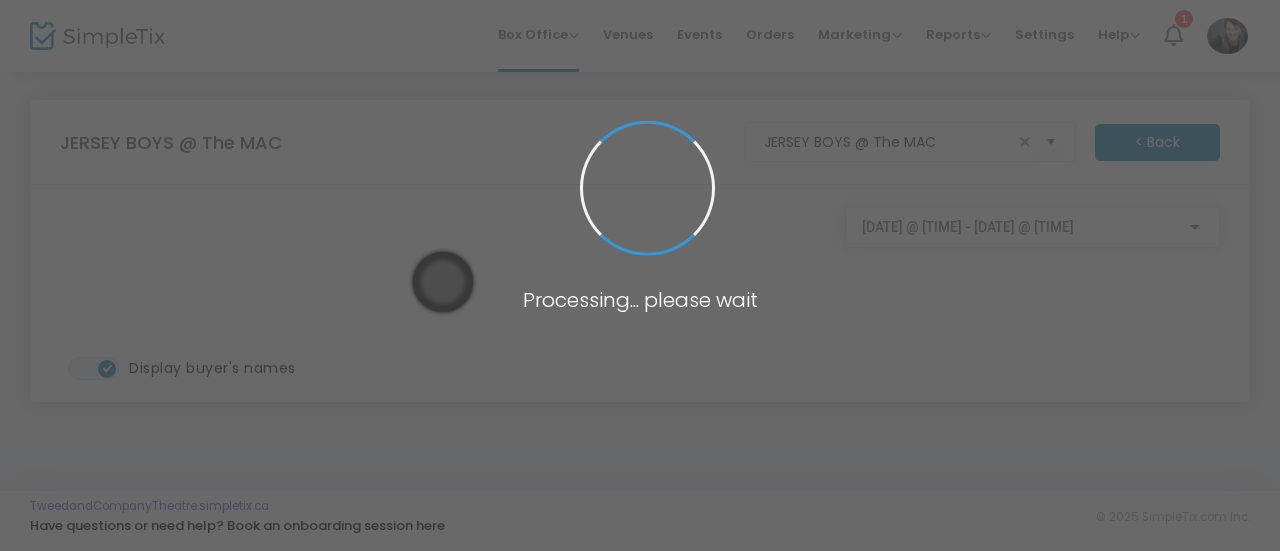click at bounding box center (640, 275) 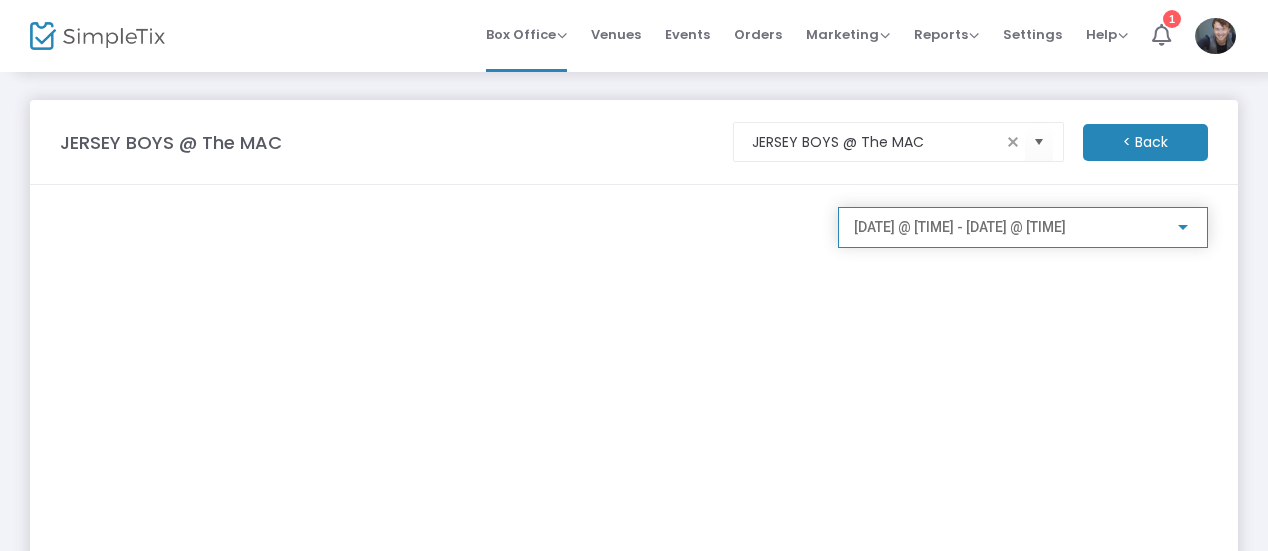 click on "2025-08-06 @ 2:00 p.m. - 2025-08-06 @ 4:00 p.m." at bounding box center [960, 227] 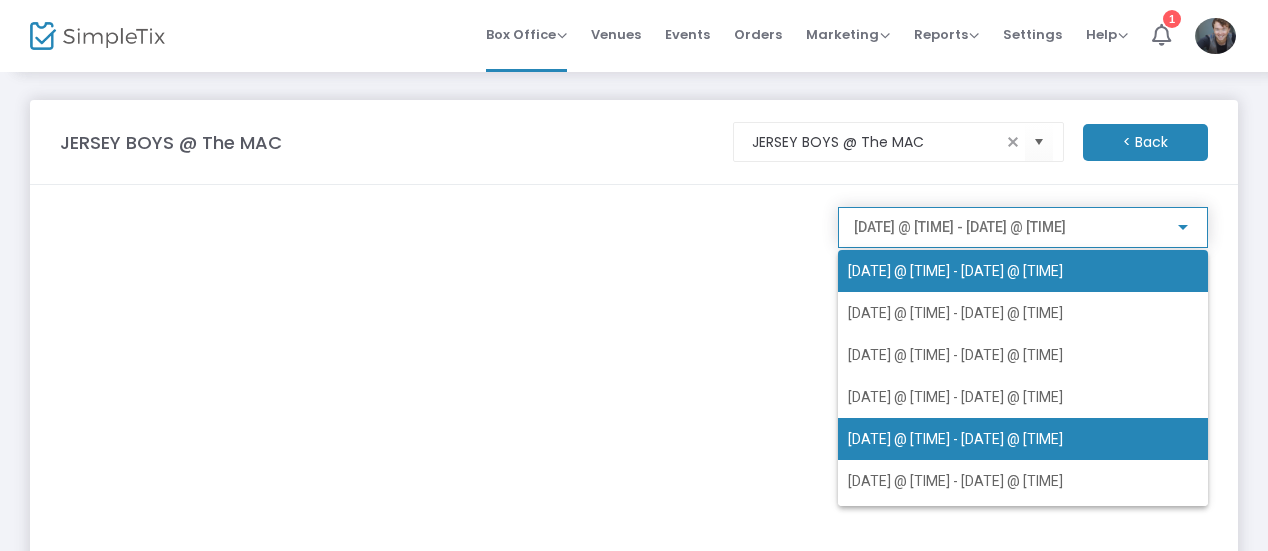 click on "2025-08-08 @ 7:00 p.m. - 2025-08-08 @ 9:00 p.m." at bounding box center (955, 439) 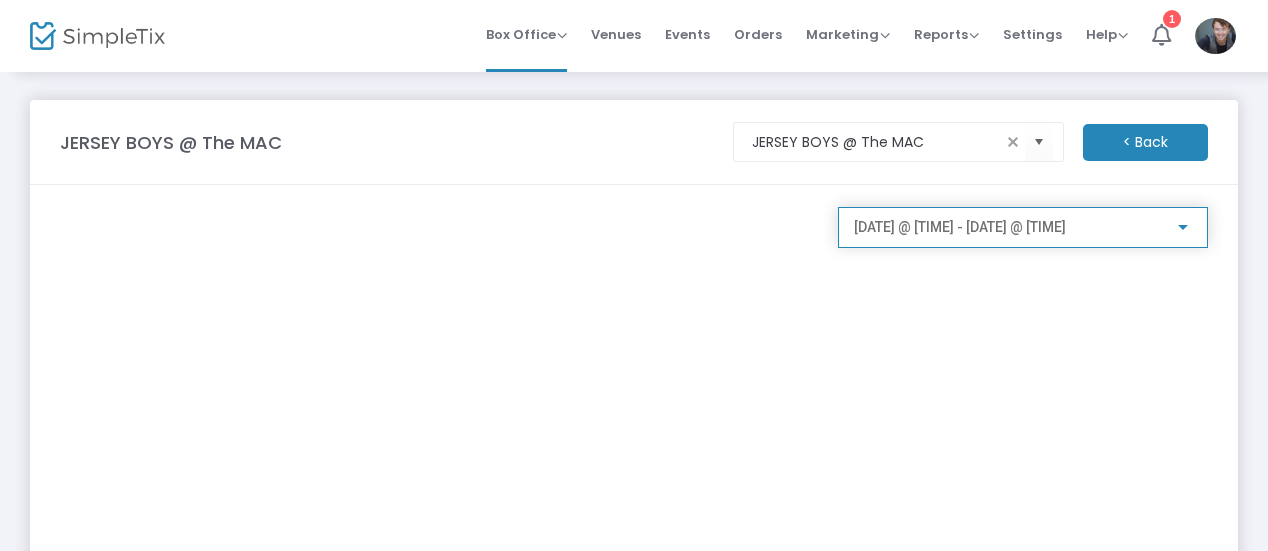 click on "2025-08-08 @ 7:00 p.m. - 2025-08-08 @ 9:00 p.m." 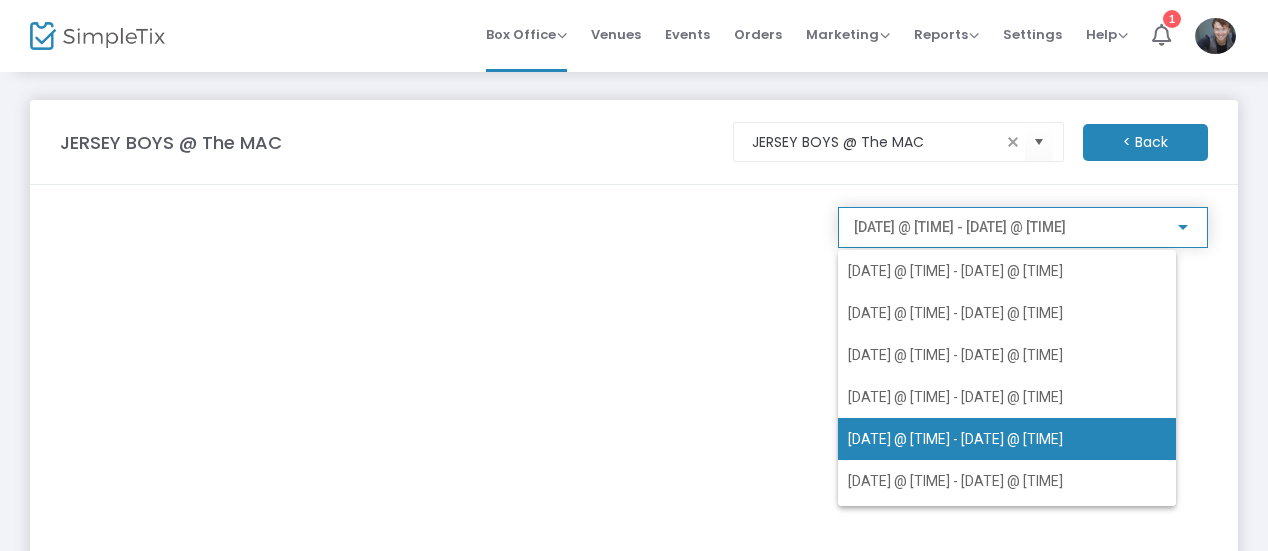 scroll, scrollTop: 47, scrollLeft: 0, axis: vertical 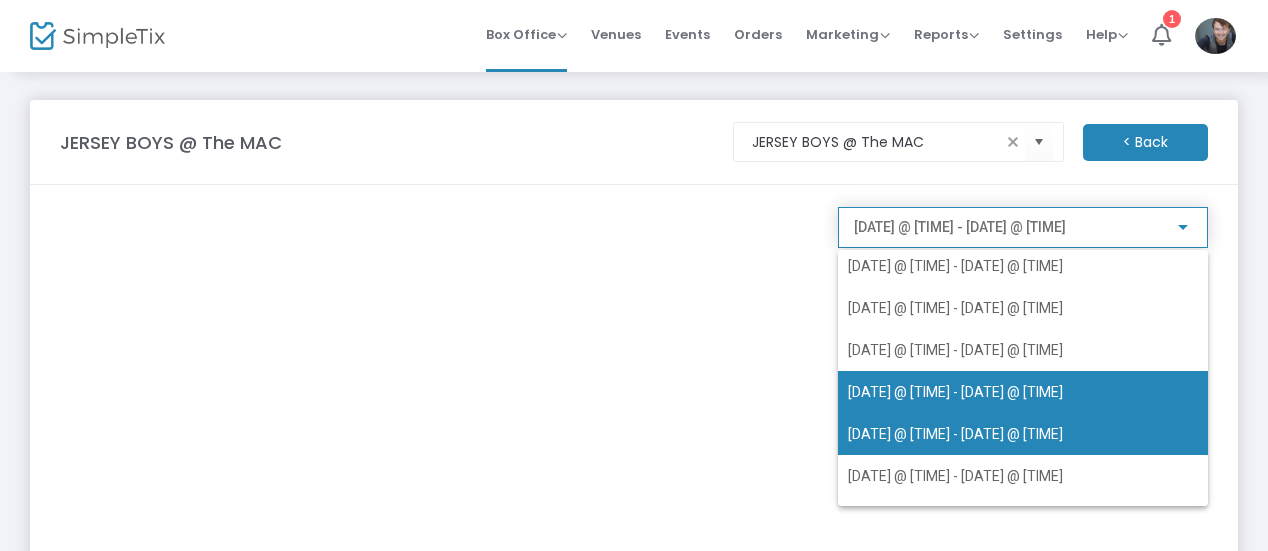 click on "2025-08-09 @ 2:00 p.m. - 2025-08-09 @ 4:00 p.m." at bounding box center [1023, 434] 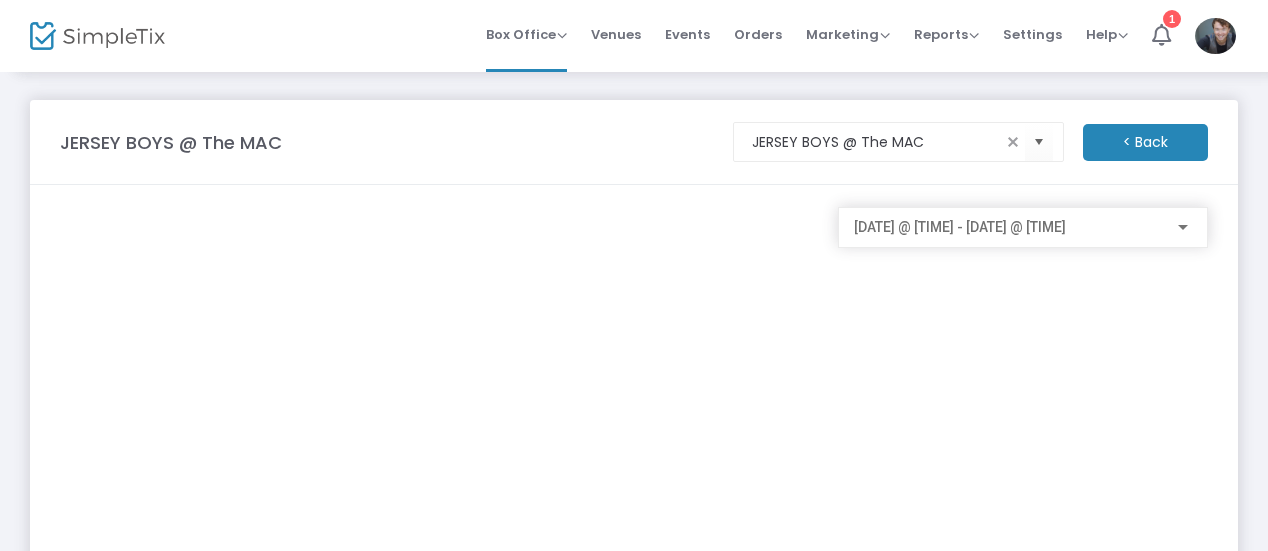 click on "ON OFF  Display buyer's names  2025-08-09 @ 2:00 p.m. - 2025-08-09 @ 4:00 p.m." 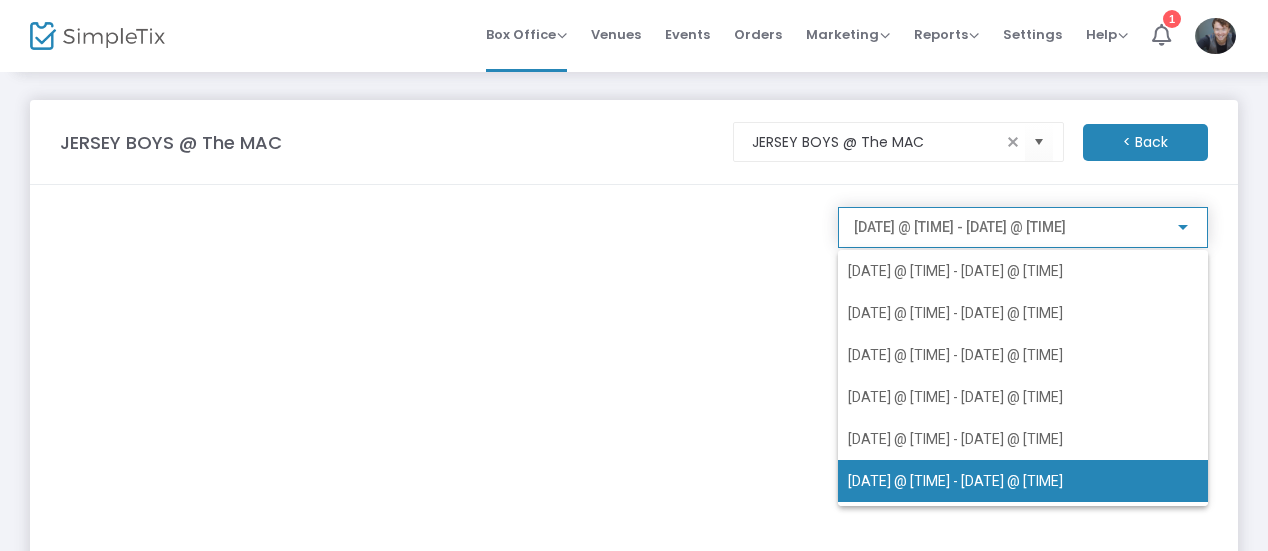 scroll, scrollTop: 56, scrollLeft: 0, axis: vertical 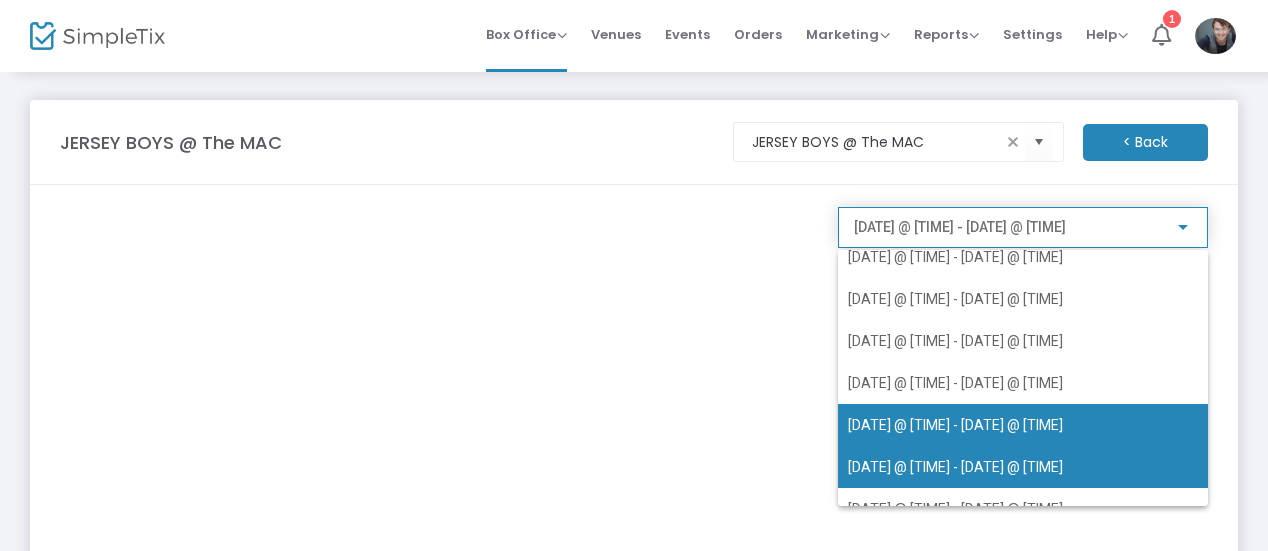 click on "2025-08-09 @ 7:00 p.m. - 2025-08-09 @ 9:00 p.m." at bounding box center [1023, 467] 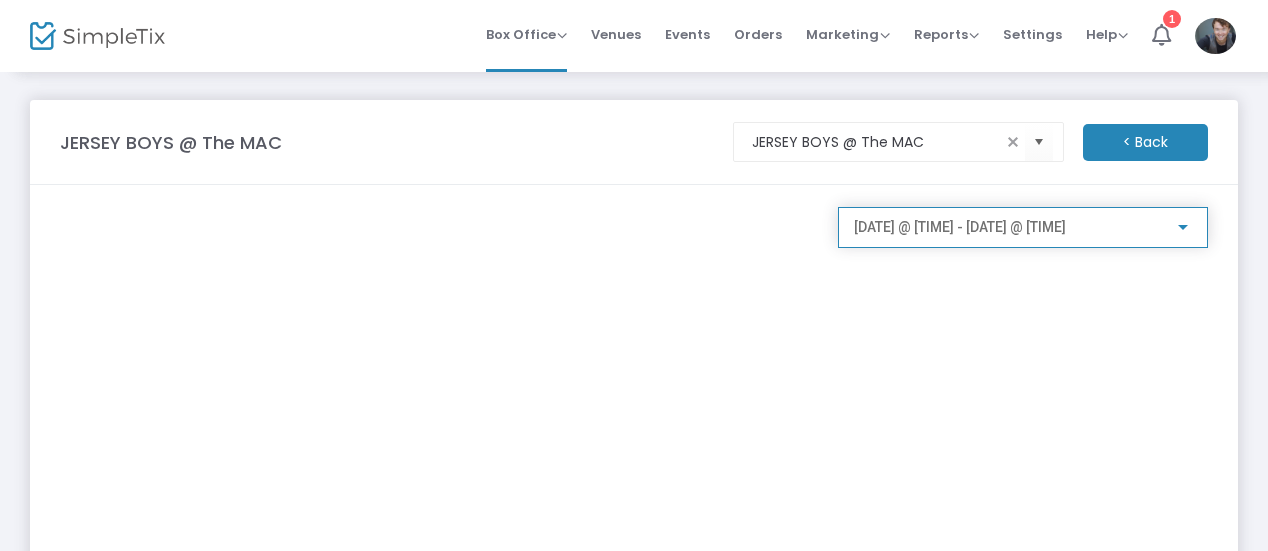 click on "2025-08-09 @ 7:00 p.m. - 2025-08-09 @ 9:00 p.m." at bounding box center [960, 227] 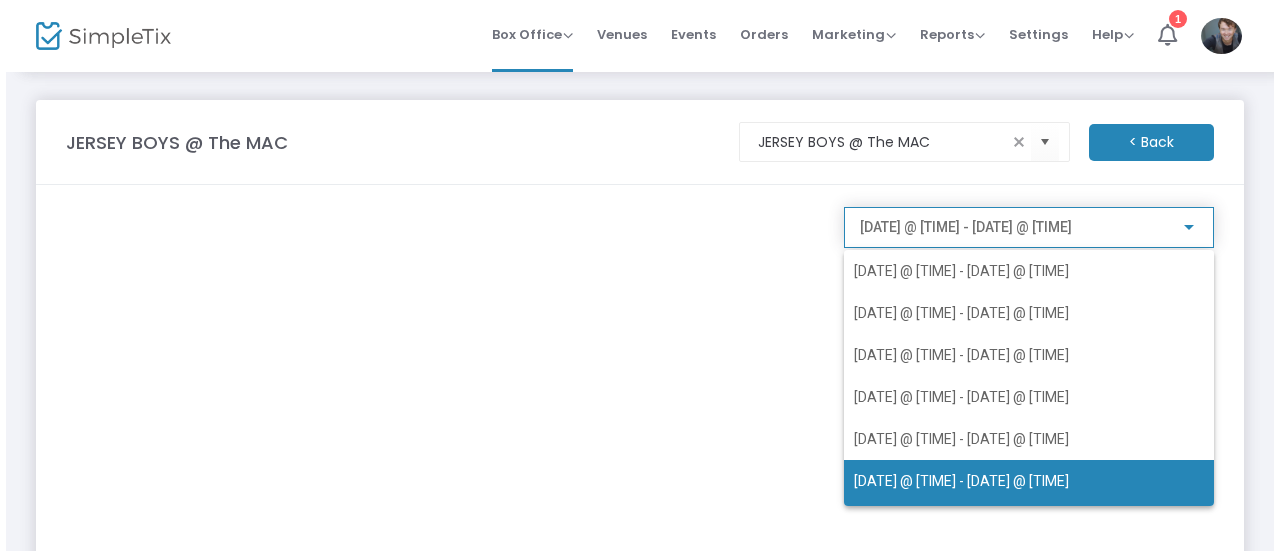 scroll, scrollTop: 56, scrollLeft: 0, axis: vertical 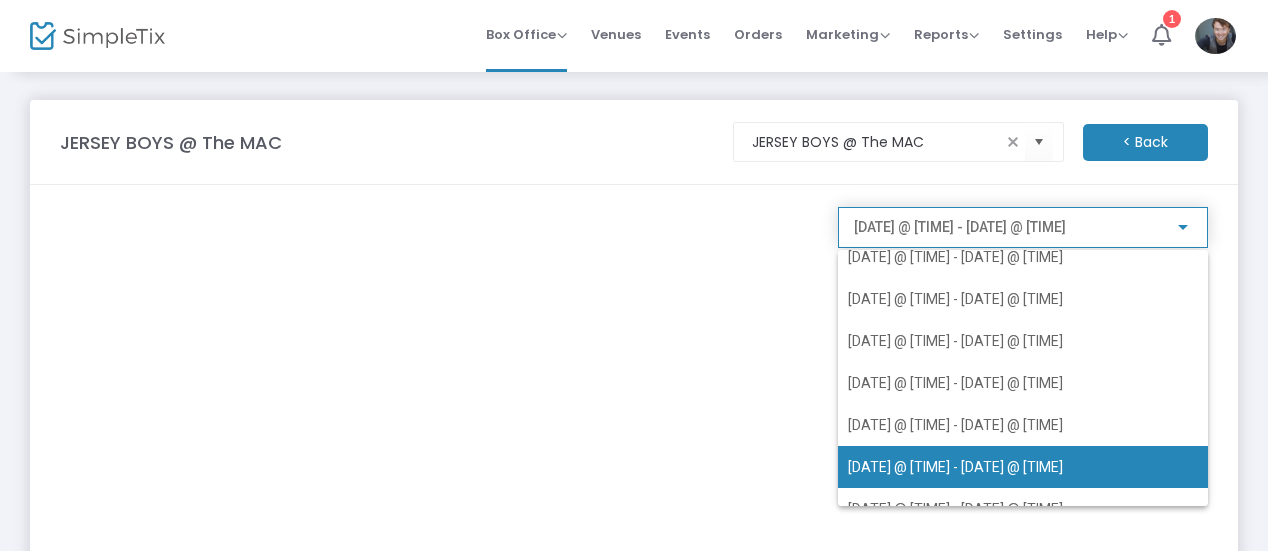 click at bounding box center [634, 275] 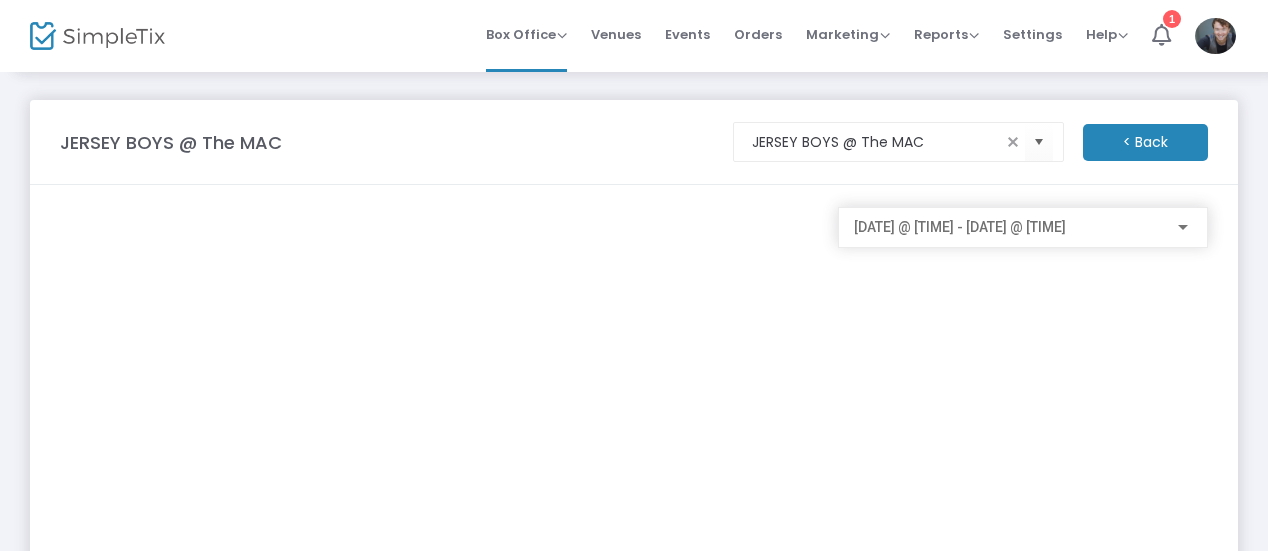 click on "< Back" 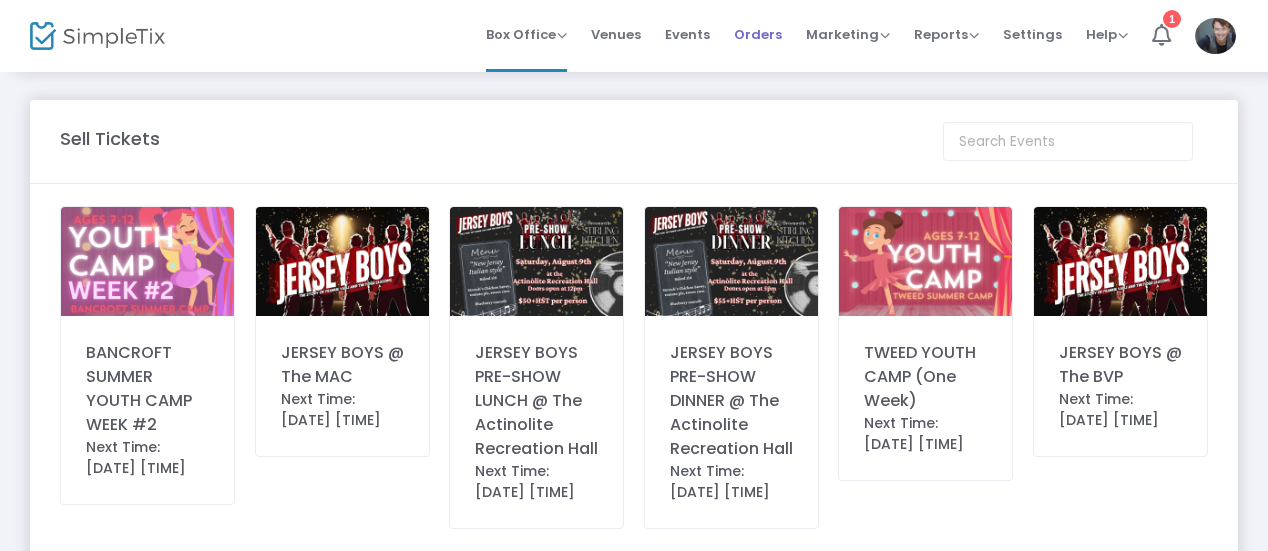 click on "Orders" at bounding box center [758, 34] 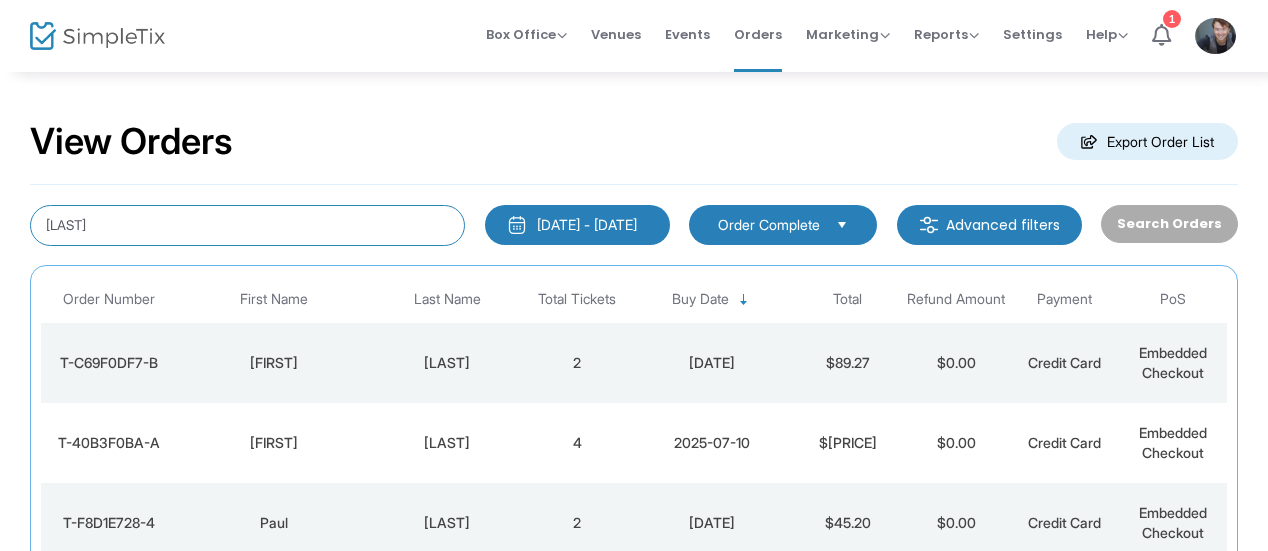 click on "coleman" 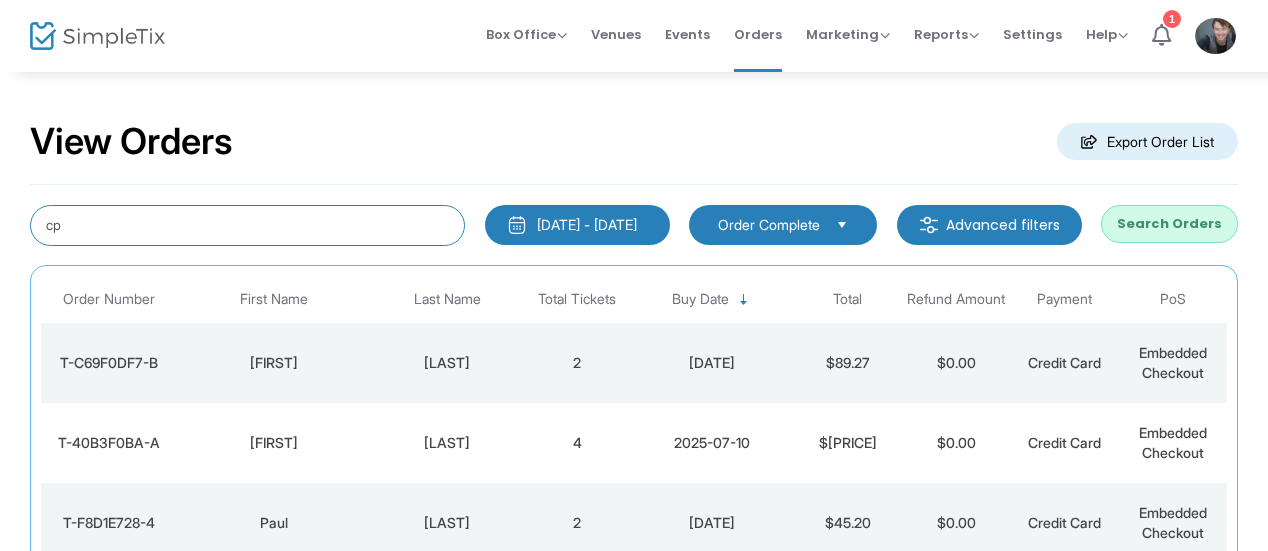 type on "c" 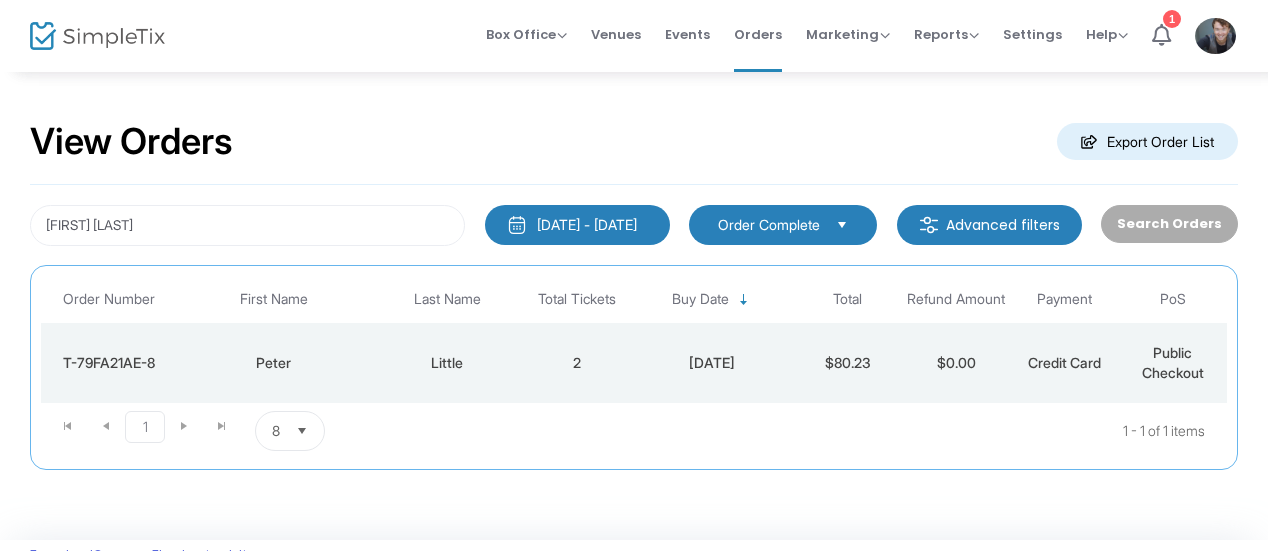 click on "Little" 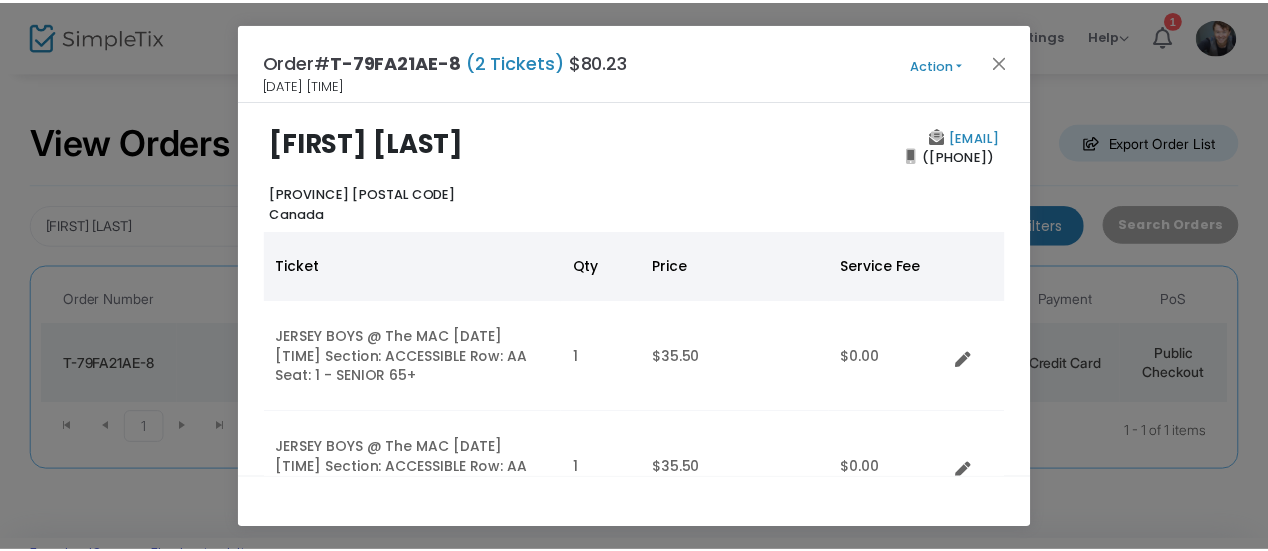 scroll, scrollTop: 11, scrollLeft: 0, axis: vertical 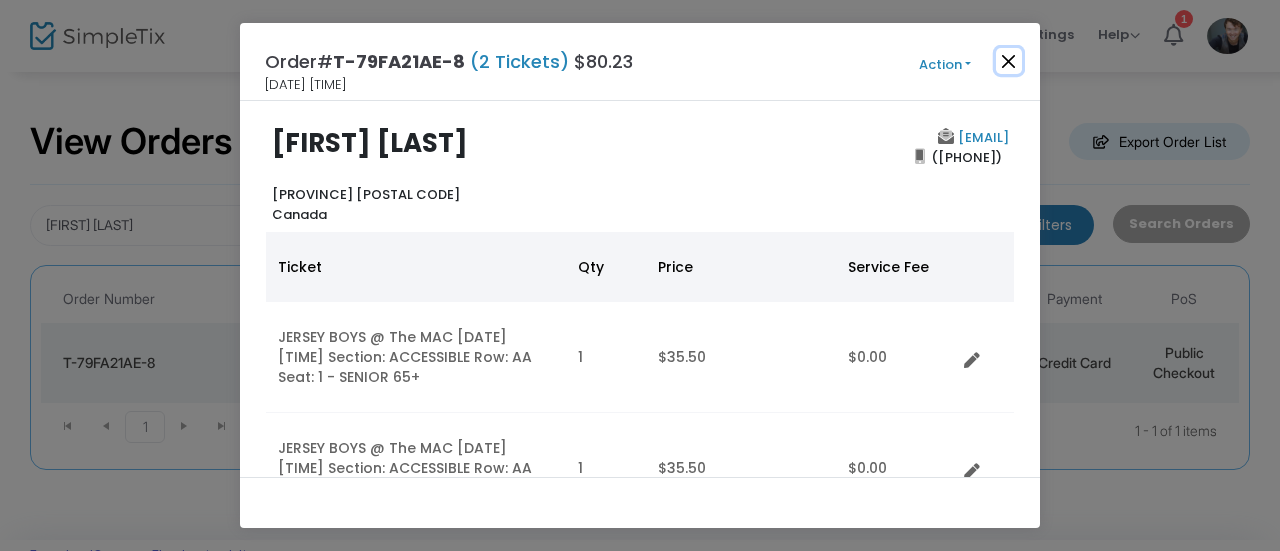 click 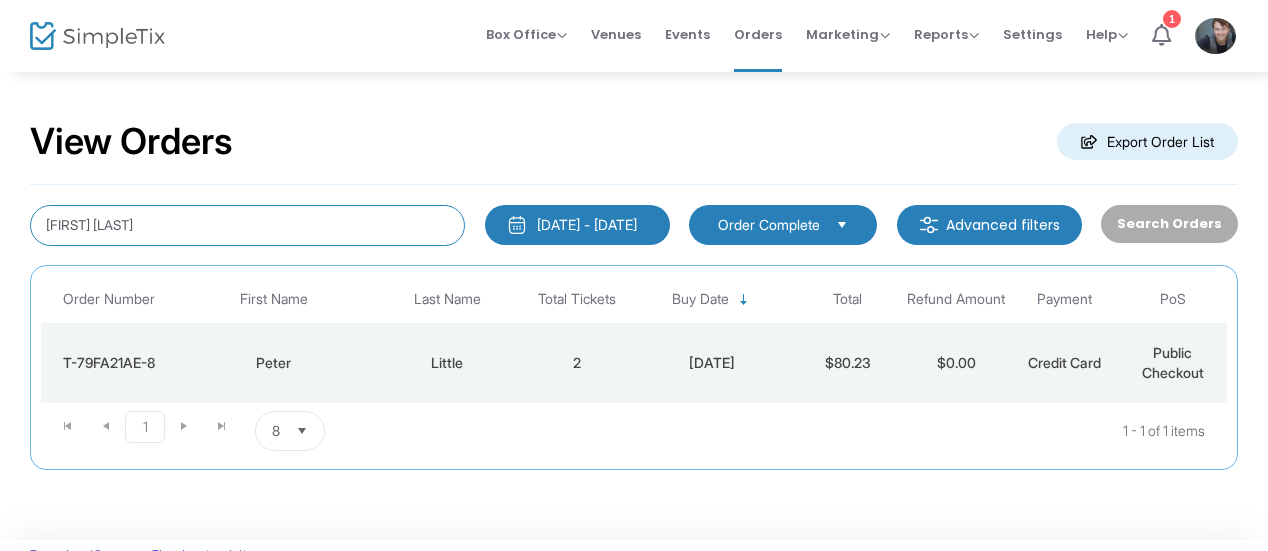 click on "peter little" 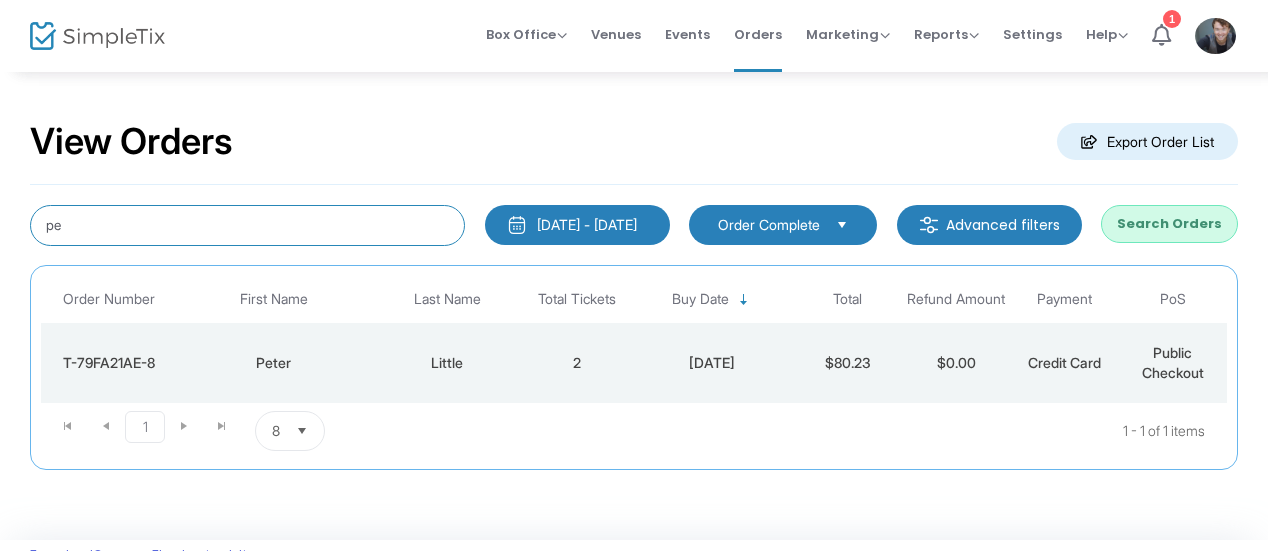 type on "p" 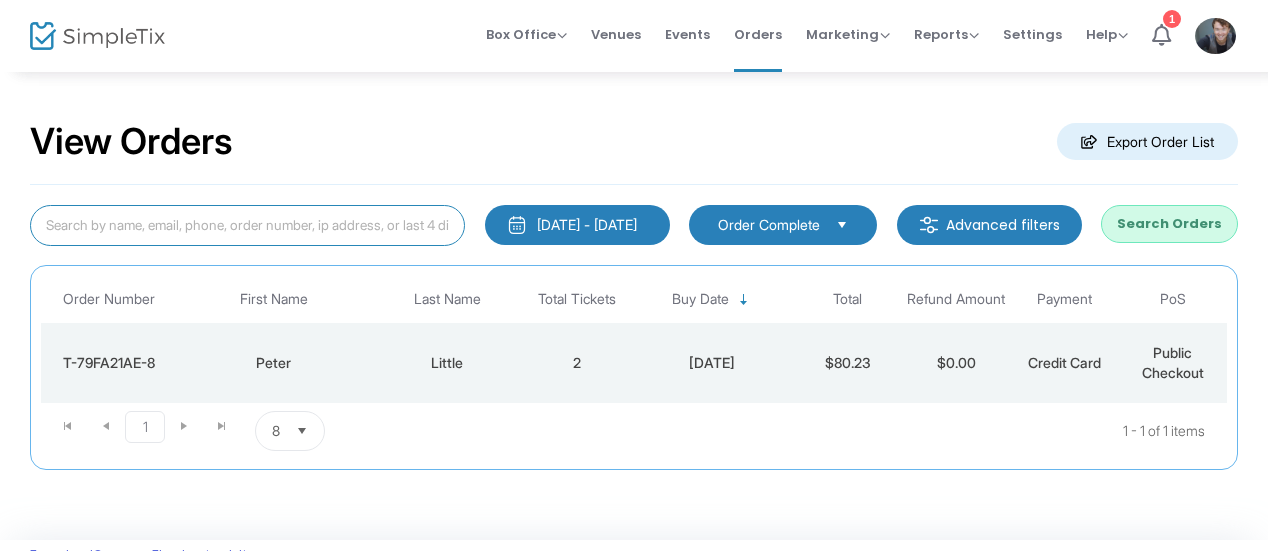 type 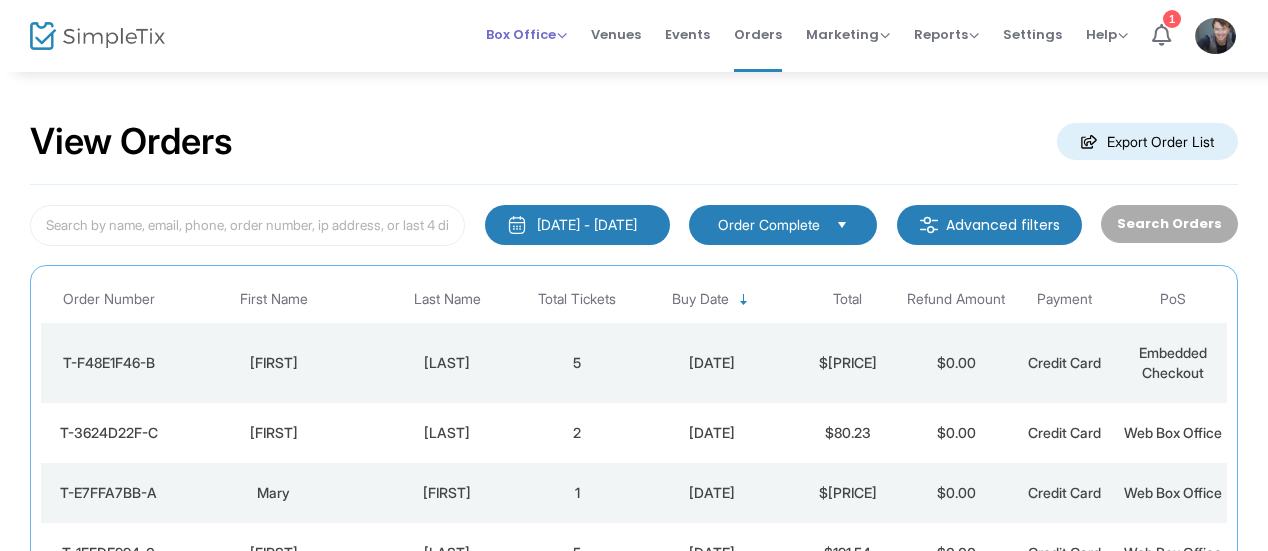 click on "Box Office" at bounding box center [526, 34] 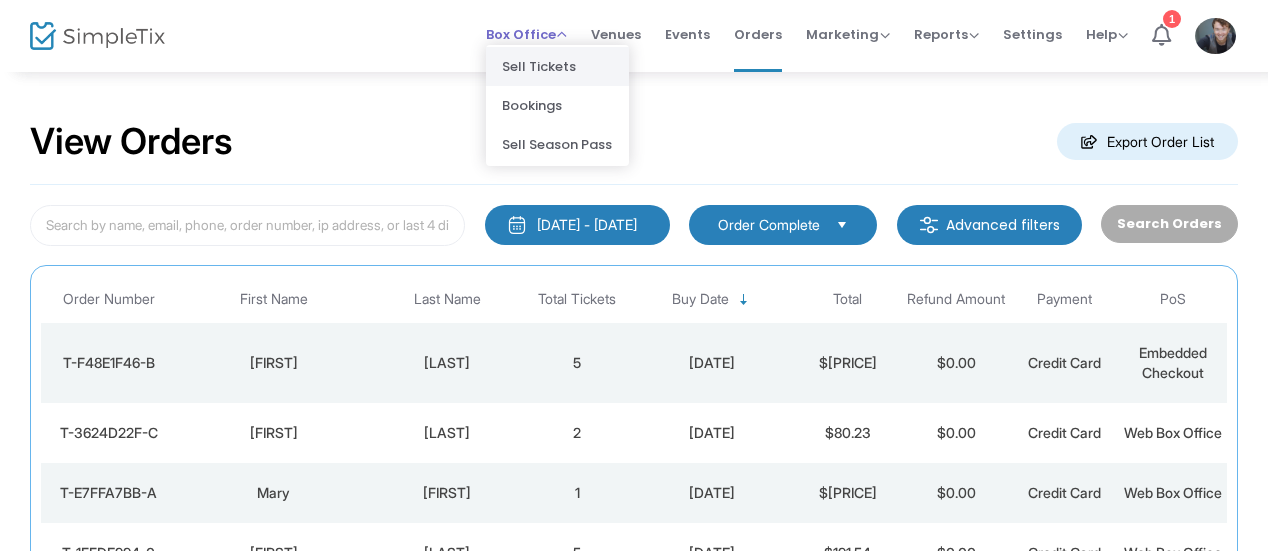 click on "Sell Tickets" at bounding box center (557, 66) 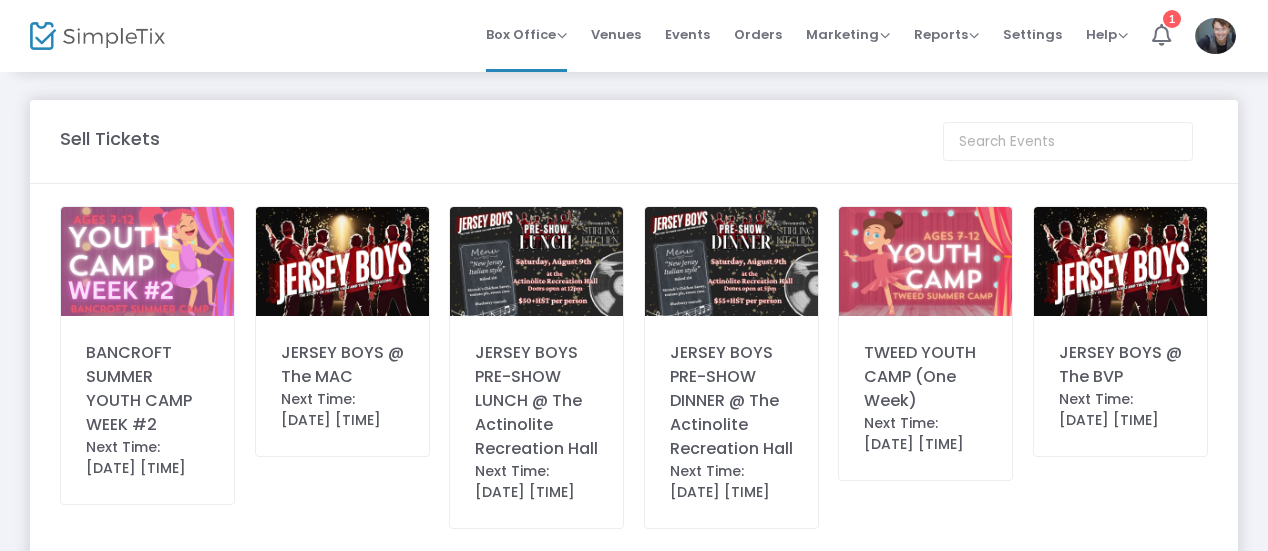 click on "JERSEY BOYS @ The MAC" 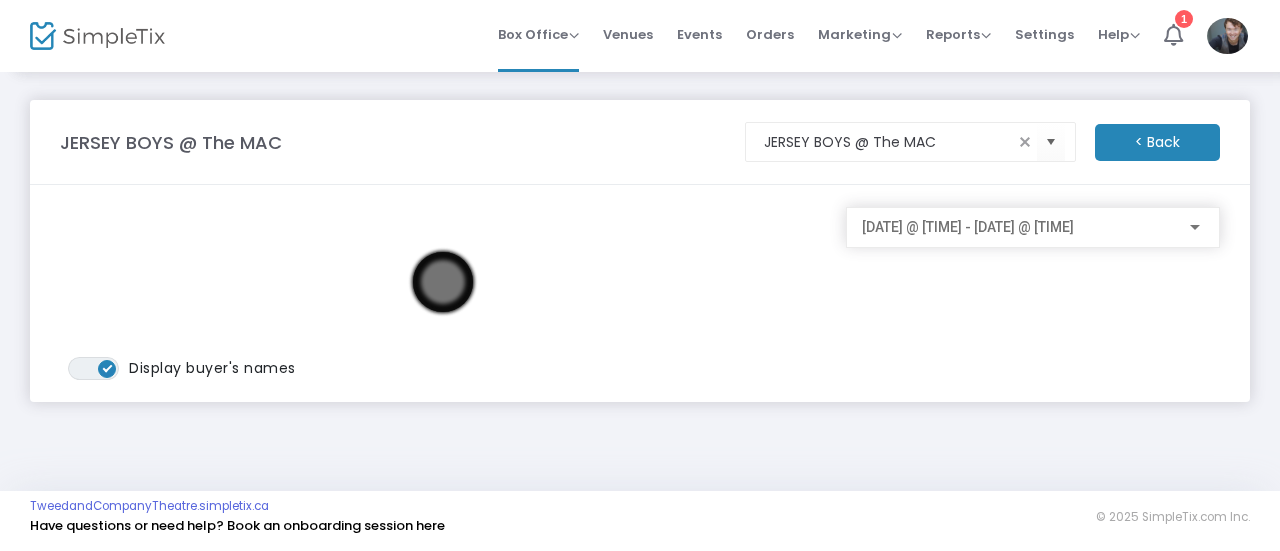 click on "Processing... please wait  Box Office   Sell Tickets   Bookings   Sell Season Pass   Venues   Memberships   Events   Orders   Marketing   Promo Codes   Quantity Discounts   Affiliate   Reports   Analytics   Sales Reports   Download   Settings   Help   View Docs   Contact Support  1  Tim Poter   tim@tweedandcompany.com   Role: OWNER   Section   Your Profile   Create a site for a new organization  Logout     Event Cancellation   More Reports   Export Sales Report   Export Order List   Refund Report   Seat Inventory  Order Complete  Advanced filters   Search Orders  Promo code category Promo code Order Number First Name Last Name Total Tickets Buy Date Total Payment PoS  Unfortunately, no orders were found. Please try adjusting the filters above.  0 - 0 of 0 items 8  items per page  JERSEY BOYS @ The MAC  JERSEY BOYS @ The MAC  < Back
ON OFF  Display buyer's names  2025-08-06 @ 2:00 p.m. - 2025-08-06 @ 4:00 p.m.  © 2025 SimpleTix.com Inc.   T&C" at bounding box center [640, 275] 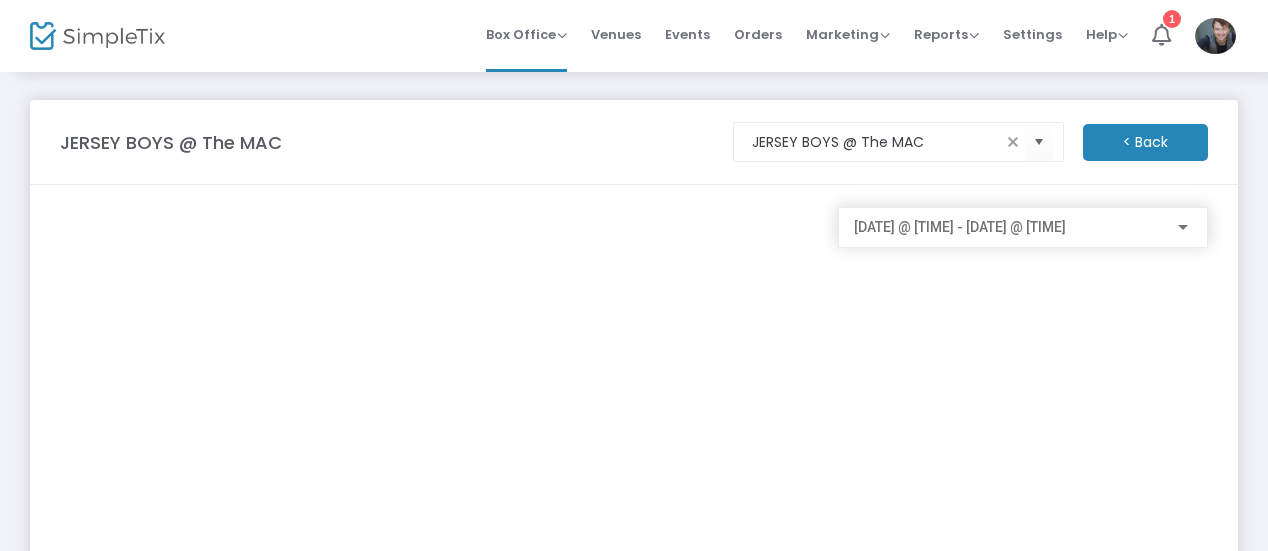 click on "2025-08-06 @ 2:00 p.m. - 2025-08-06 @ 4:00 p.m." 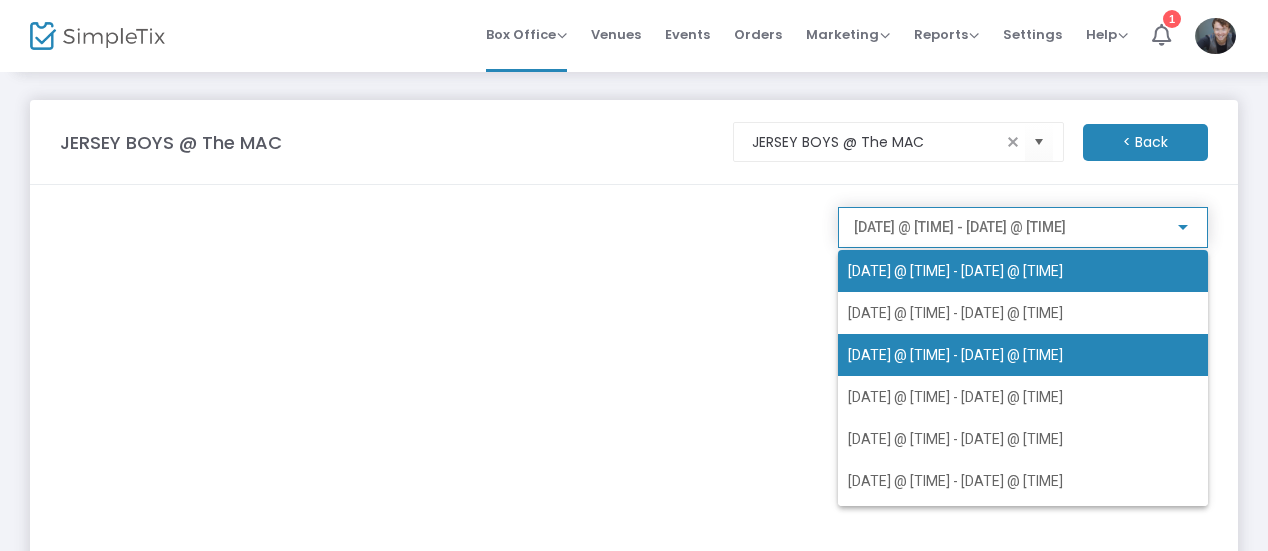 click on "2025-08-07 @ 2:00 p.m. - 2025-08-07 @ 4:00 p.m." at bounding box center (955, 355) 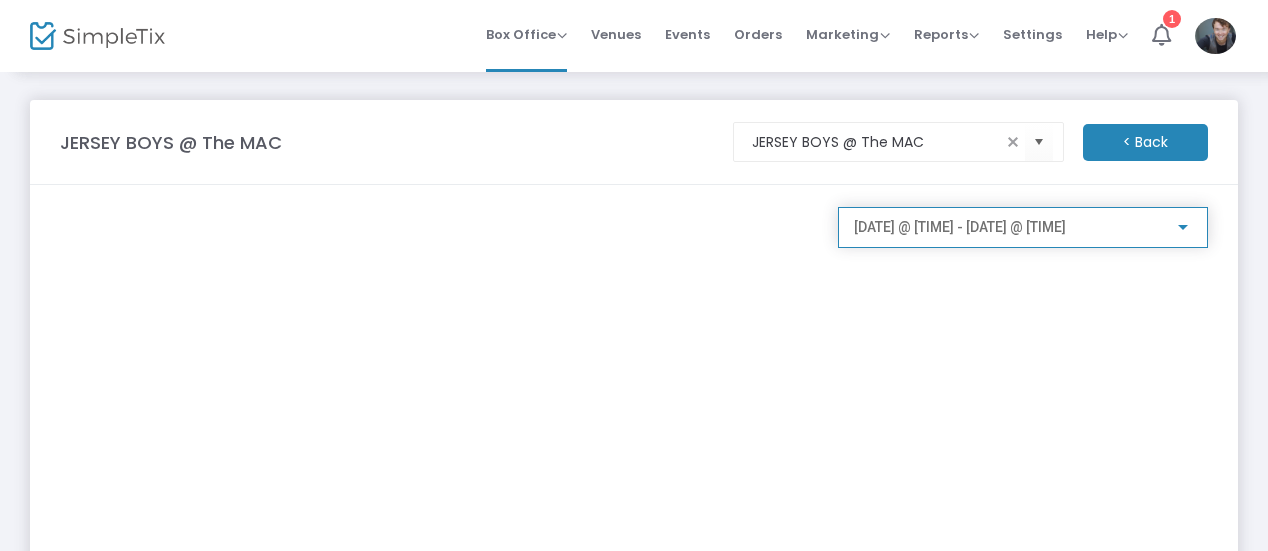 click on "2025-08-07 @ 2:00 p.m. - 2025-08-07 @ 4:00 p.m." at bounding box center (960, 227) 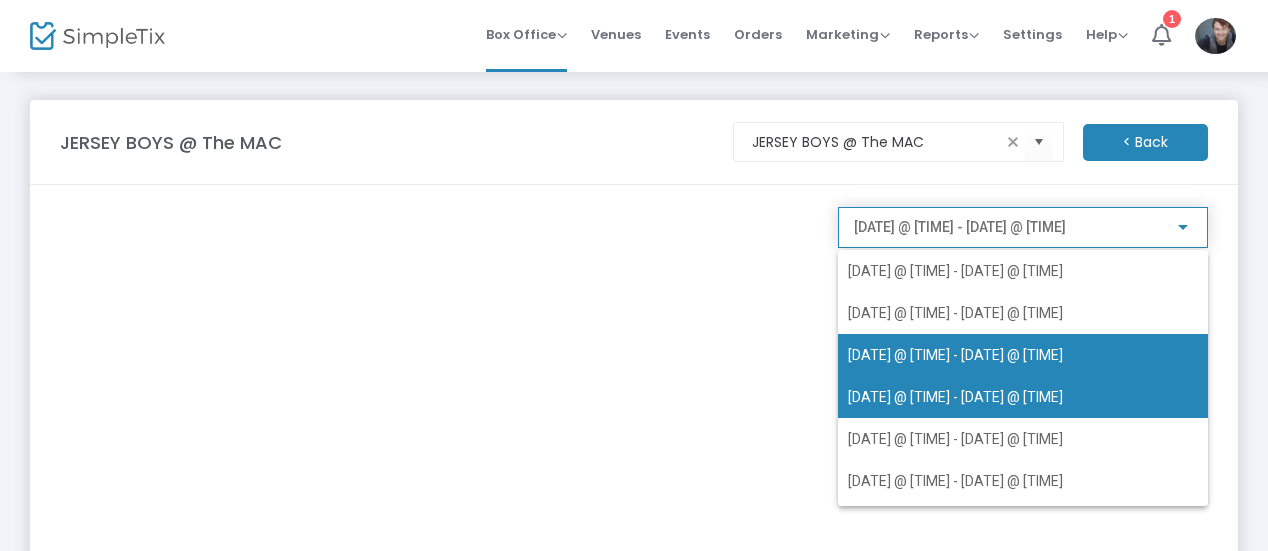 click on "2025-08-07 @ 7:00 p.m. - 2025-08-07 @ 9:00 p.m." at bounding box center [955, 397] 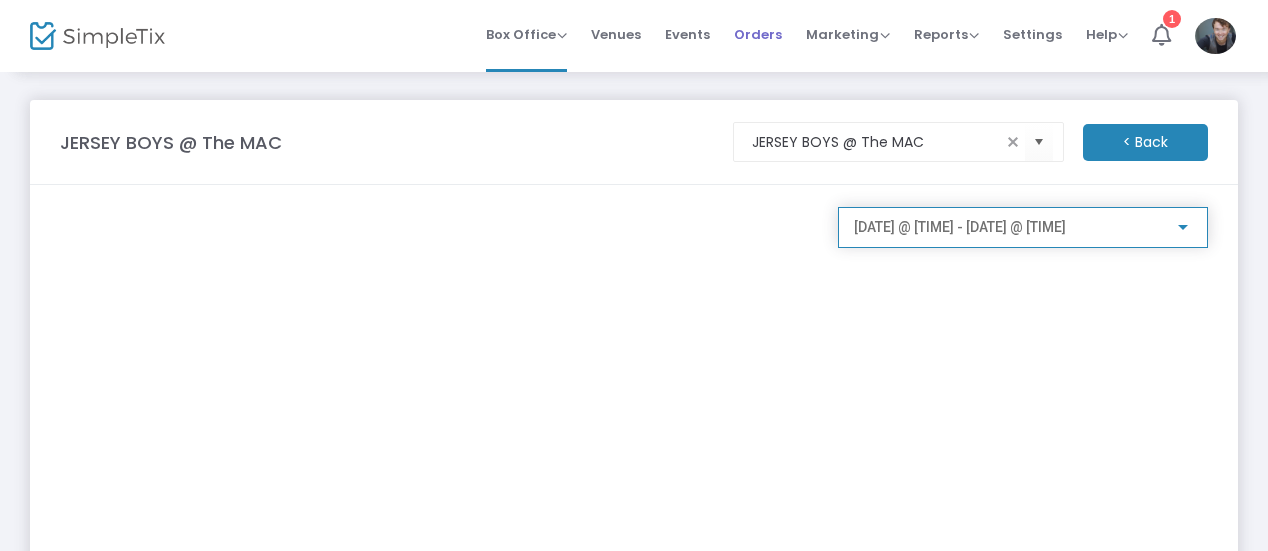 click on "Orders" at bounding box center [758, 34] 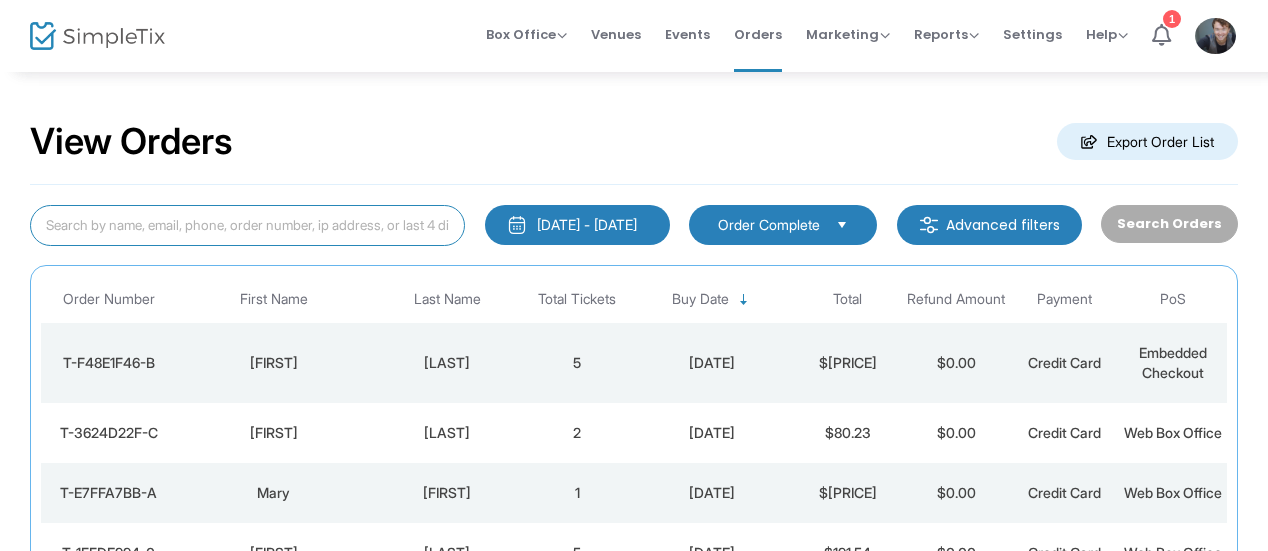 click 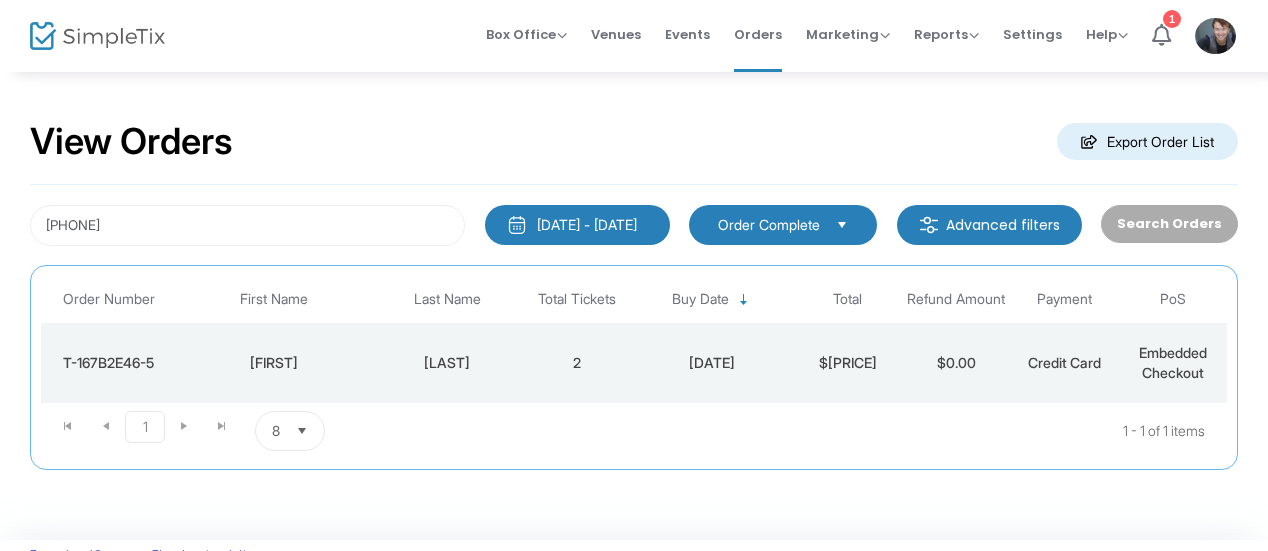 click on "Pope" 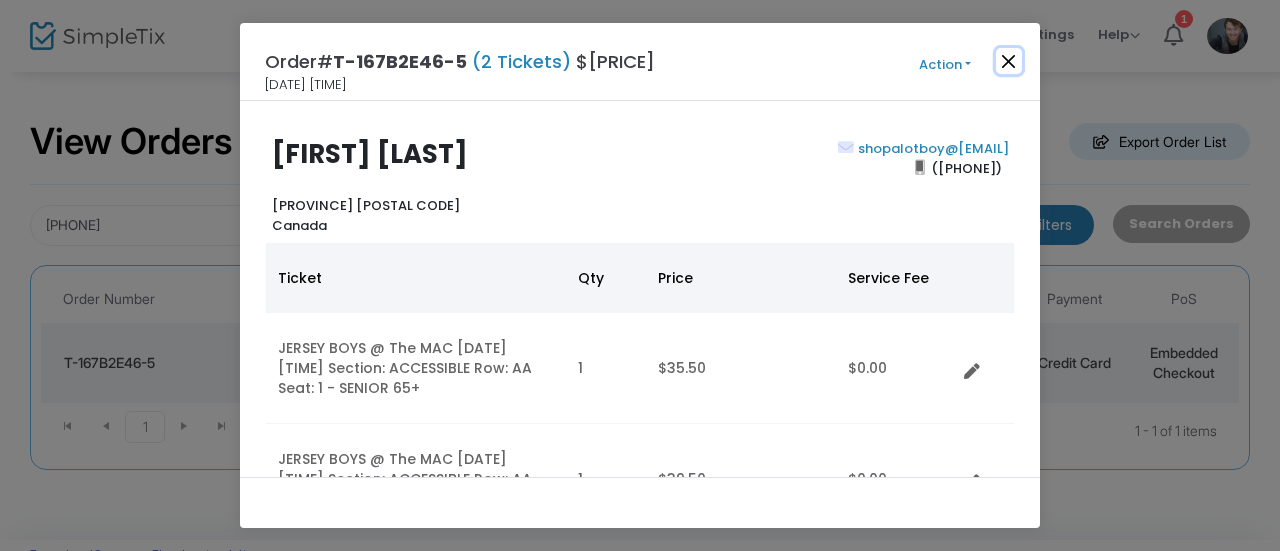 click 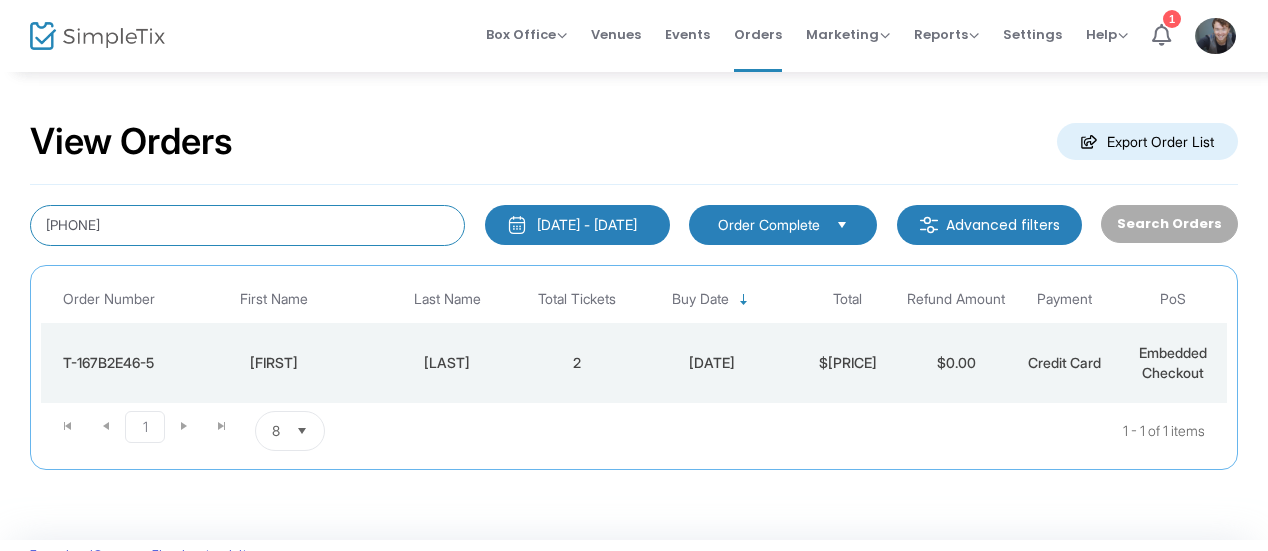 click on "6139226391" 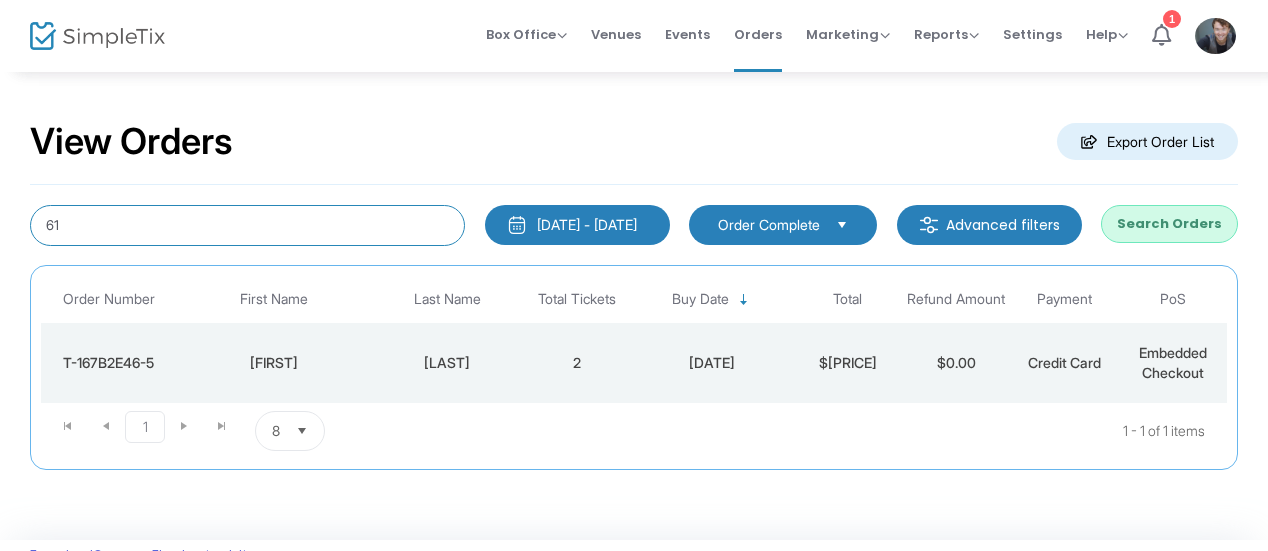 type on "6" 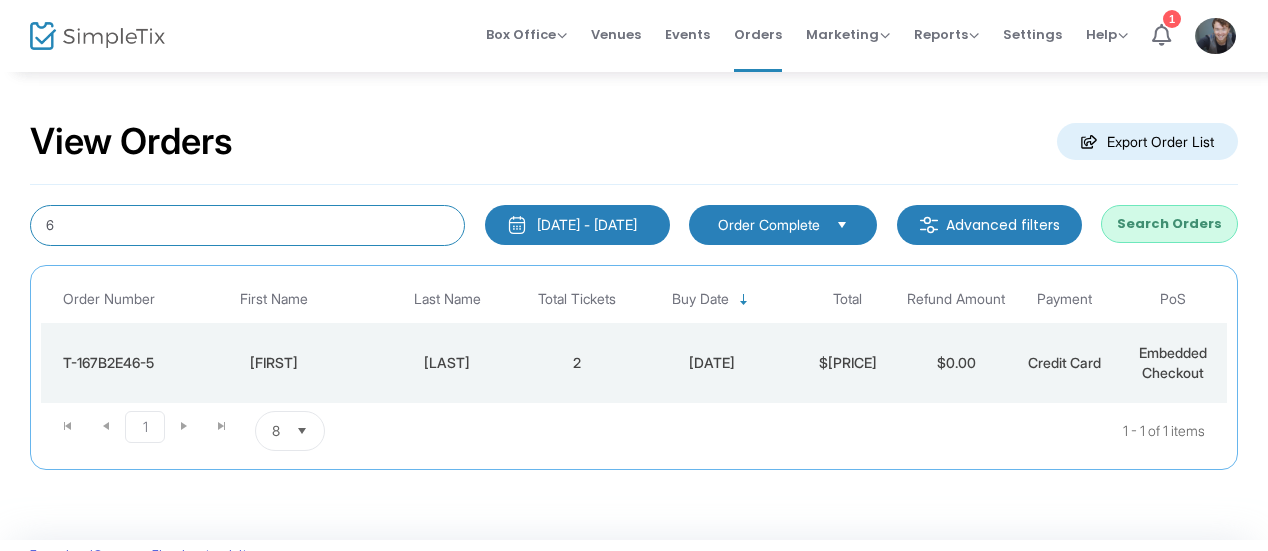 type 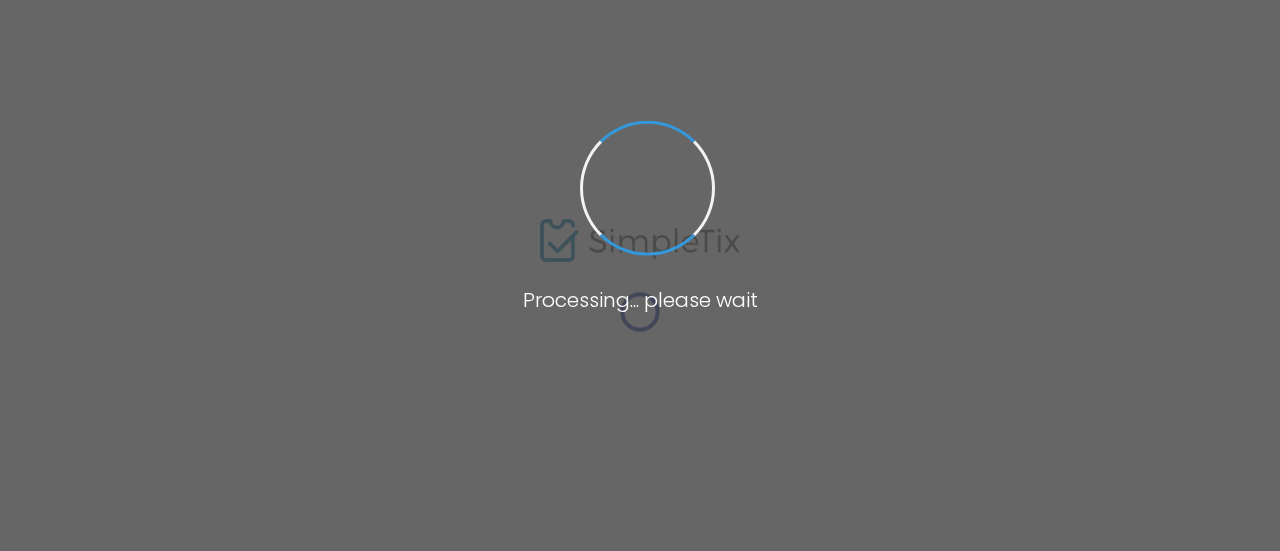 scroll, scrollTop: 0, scrollLeft: 0, axis: both 